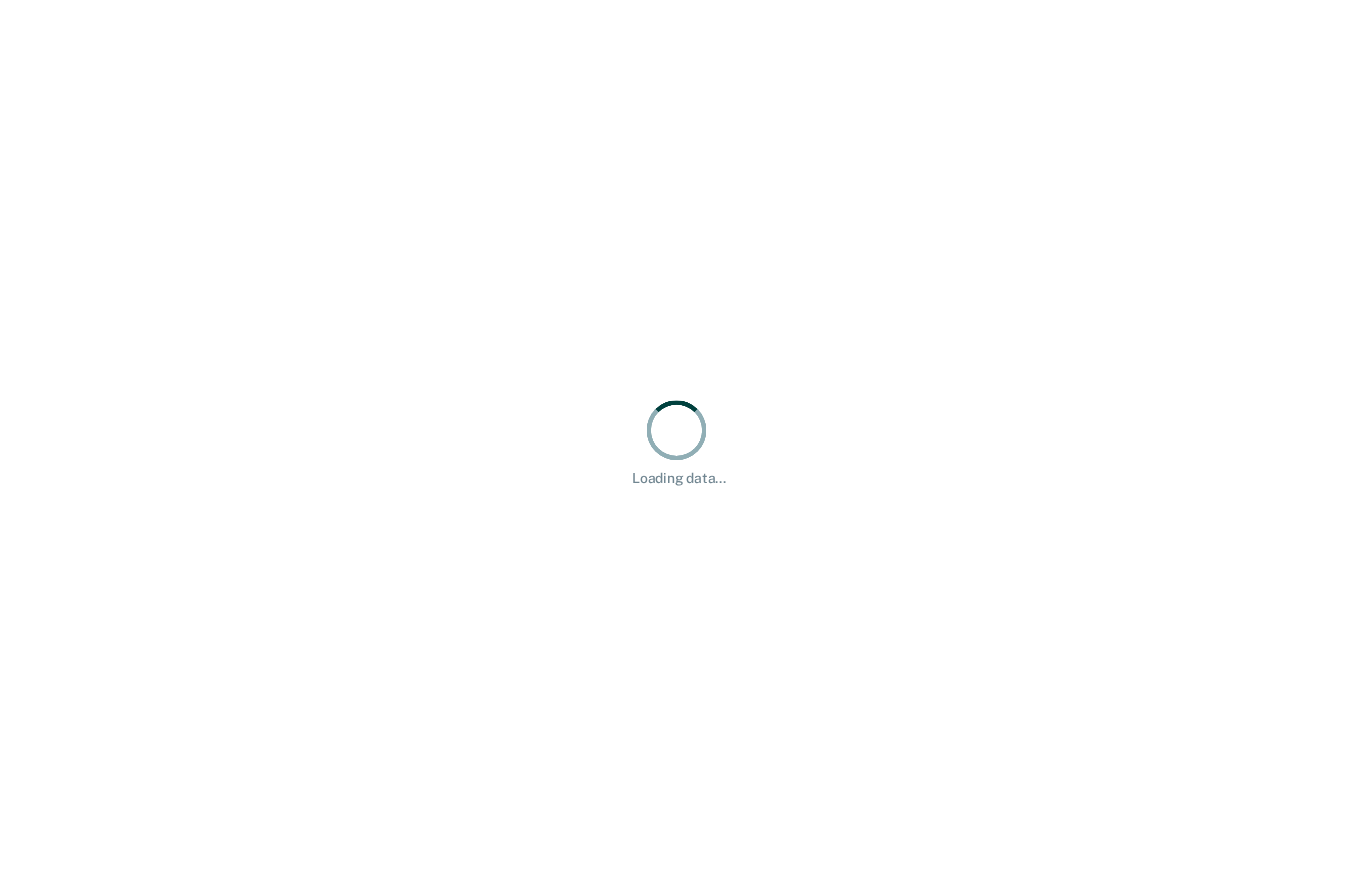 scroll, scrollTop: 0, scrollLeft: 0, axis: both 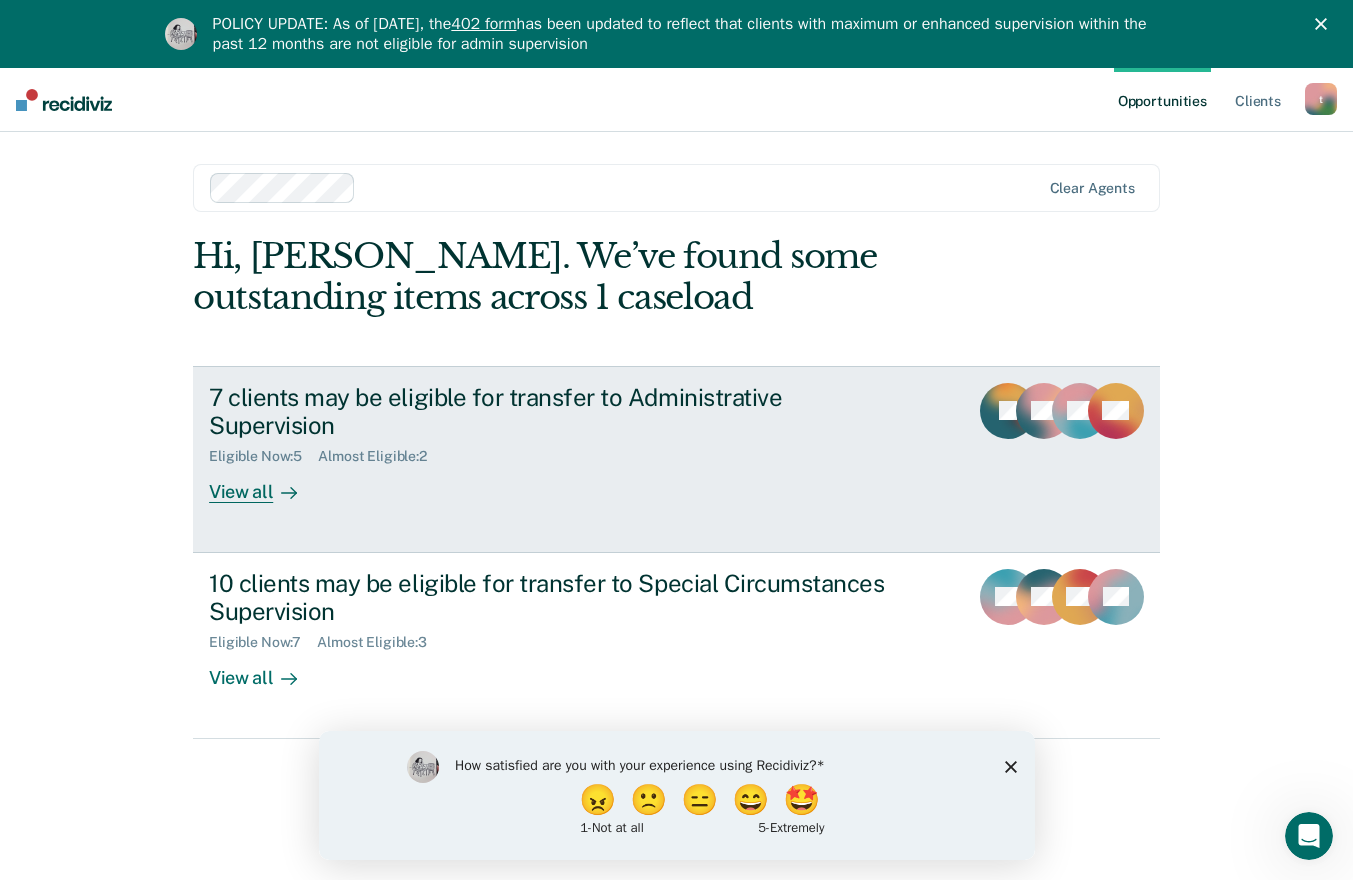click at bounding box center (285, 492) 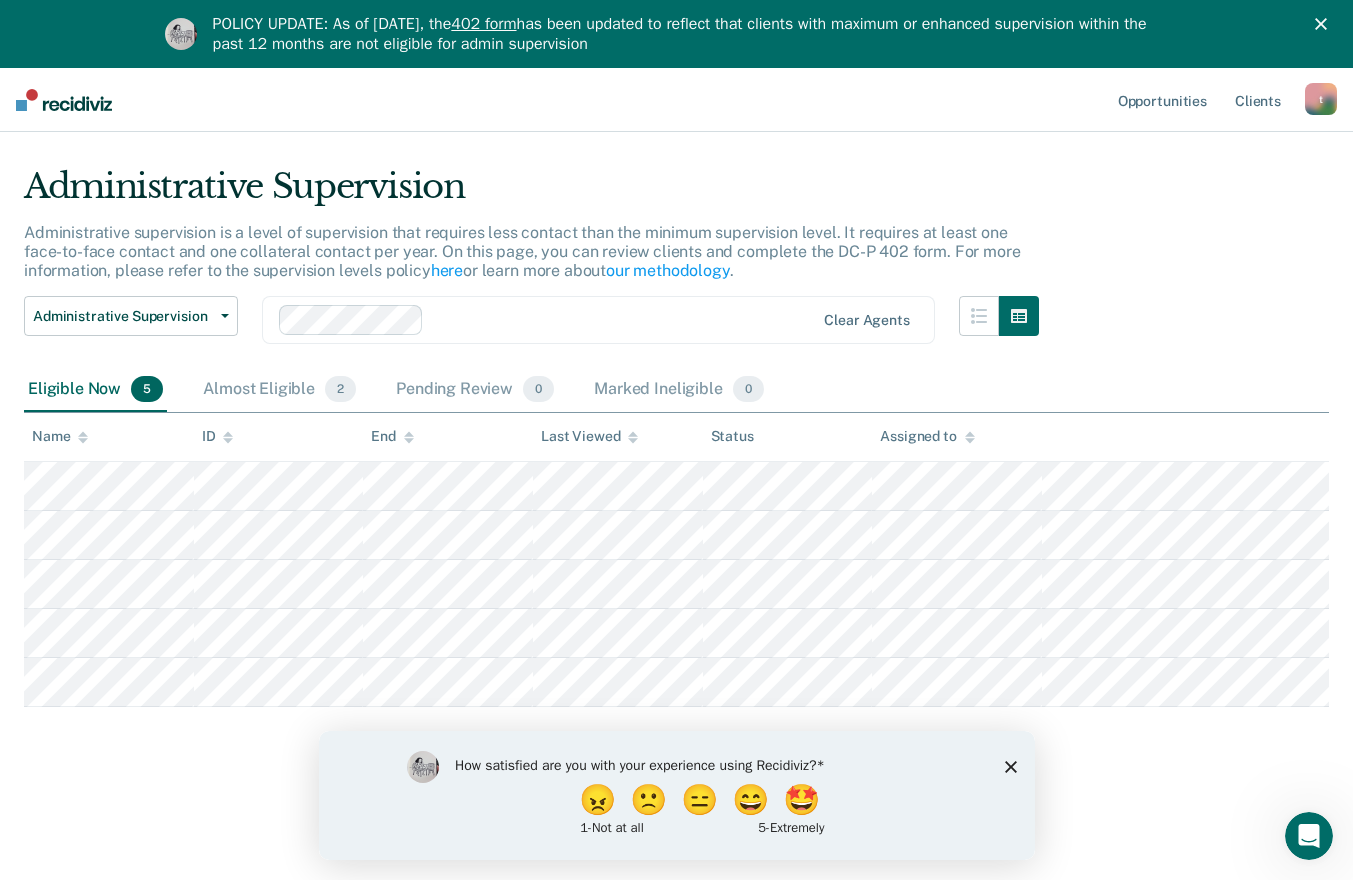 scroll, scrollTop: 68, scrollLeft: 0, axis: vertical 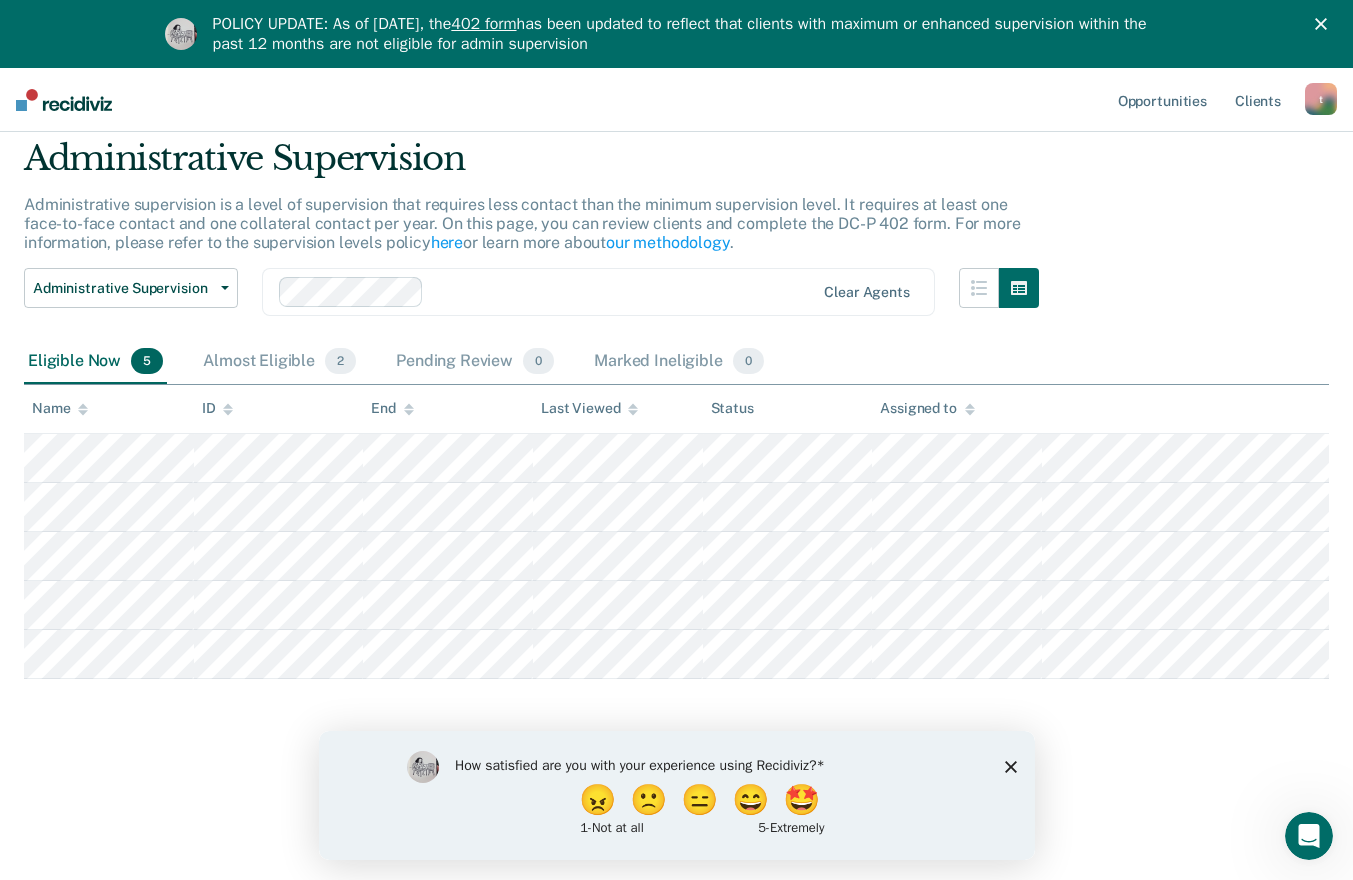 click 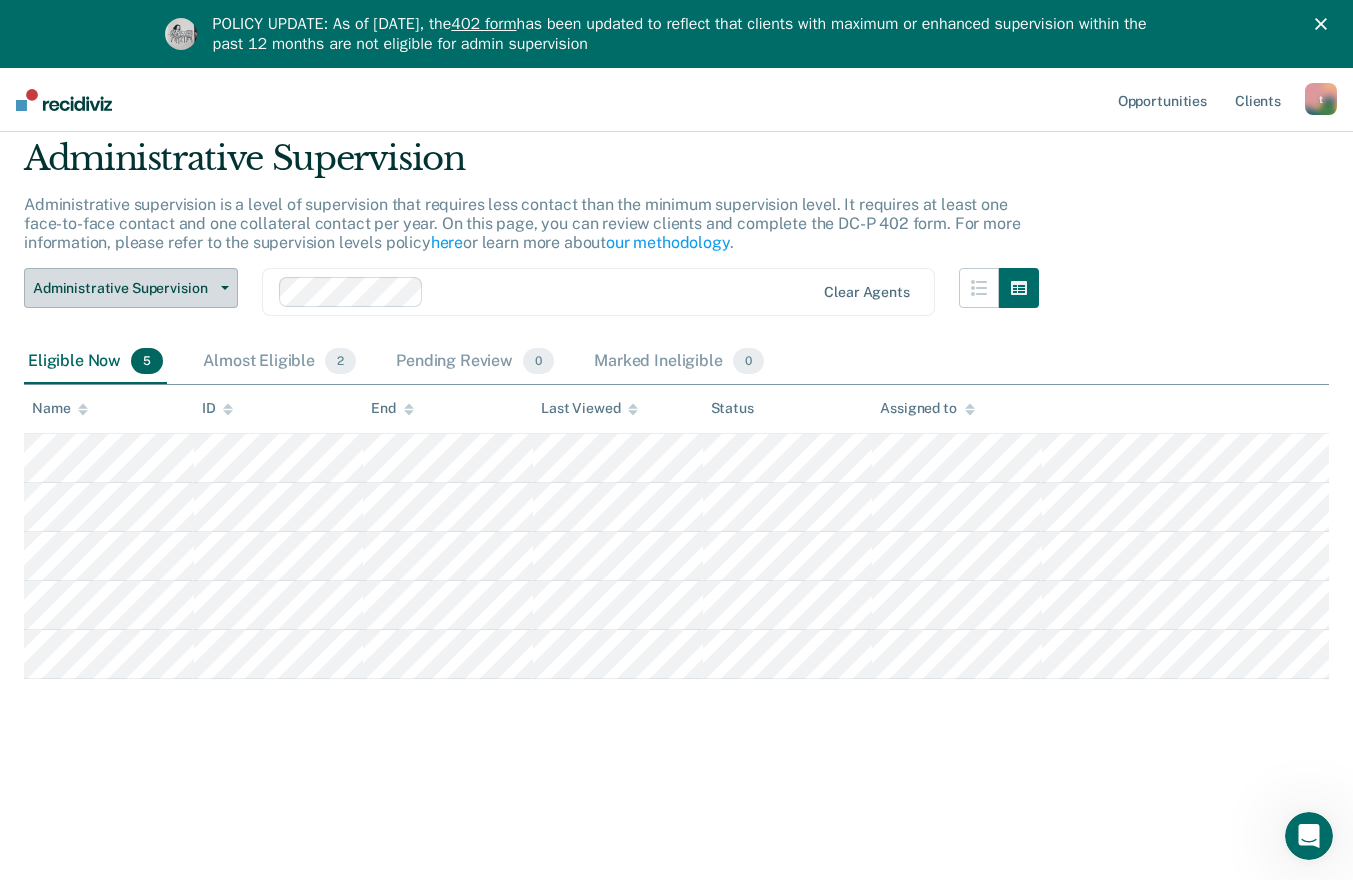 click on "Administrative Supervision" at bounding box center [131, 288] 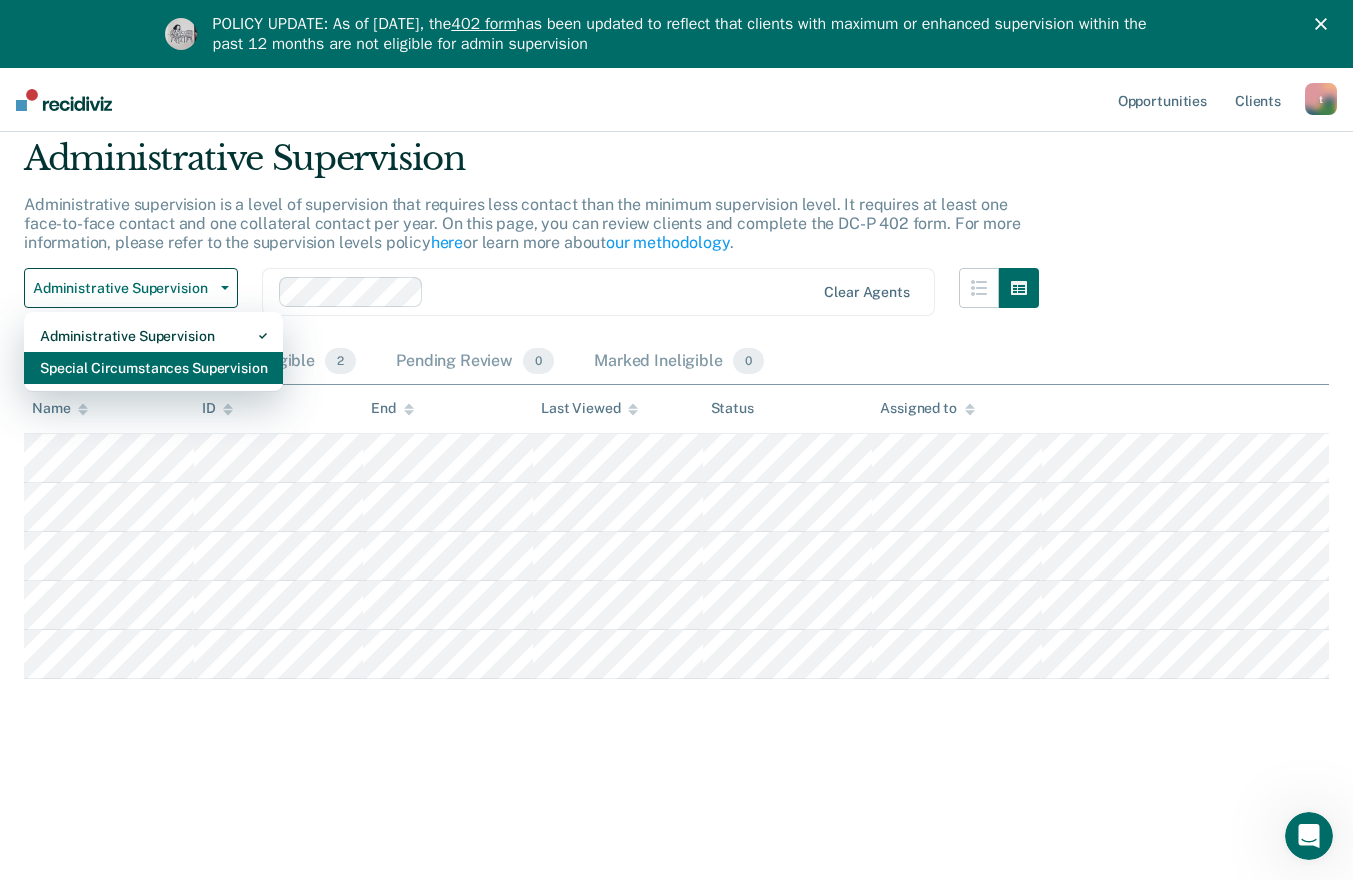 click on "Special Circumstances Supervision" at bounding box center (153, 368) 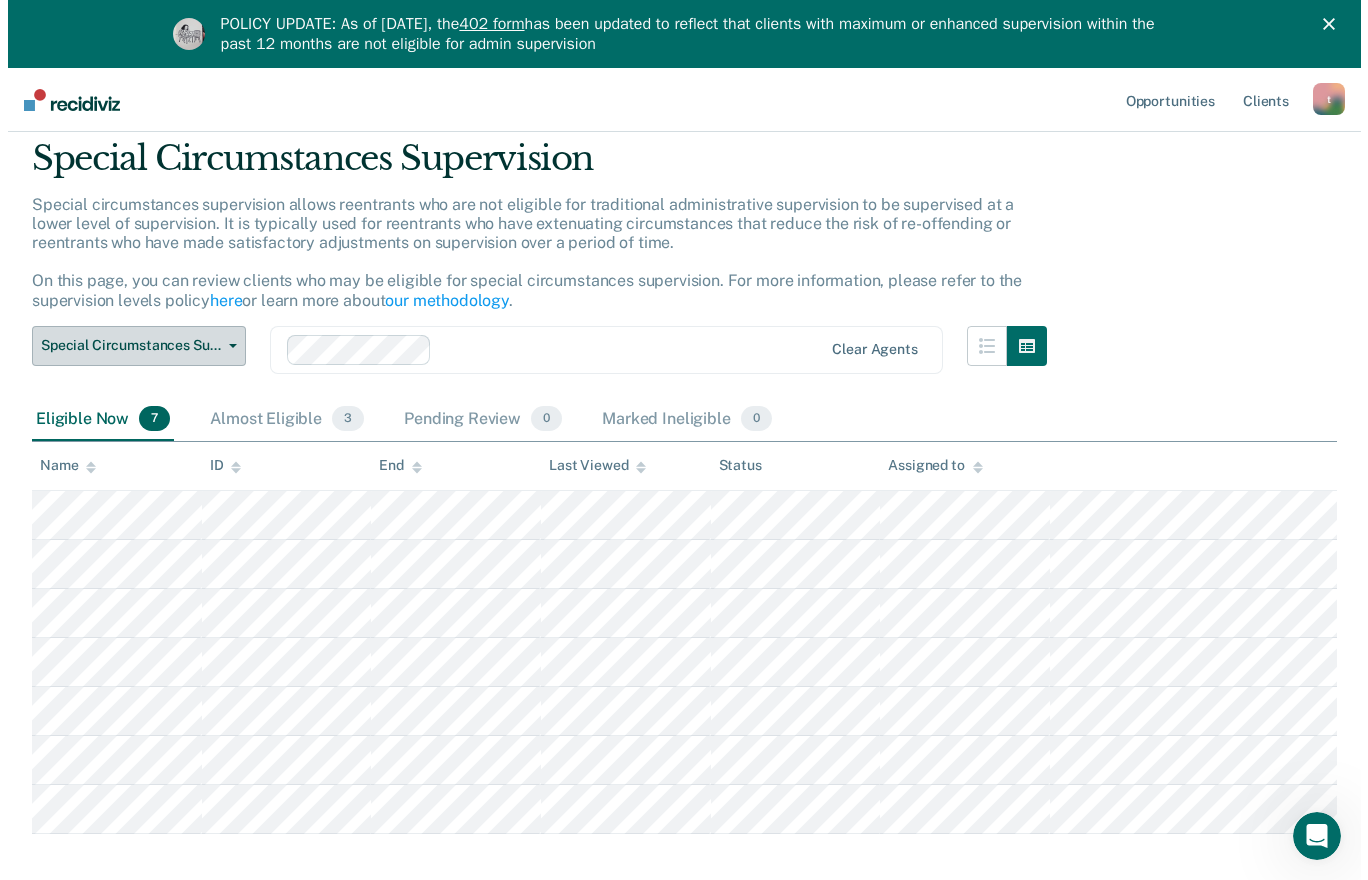 scroll, scrollTop: 0, scrollLeft: 0, axis: both 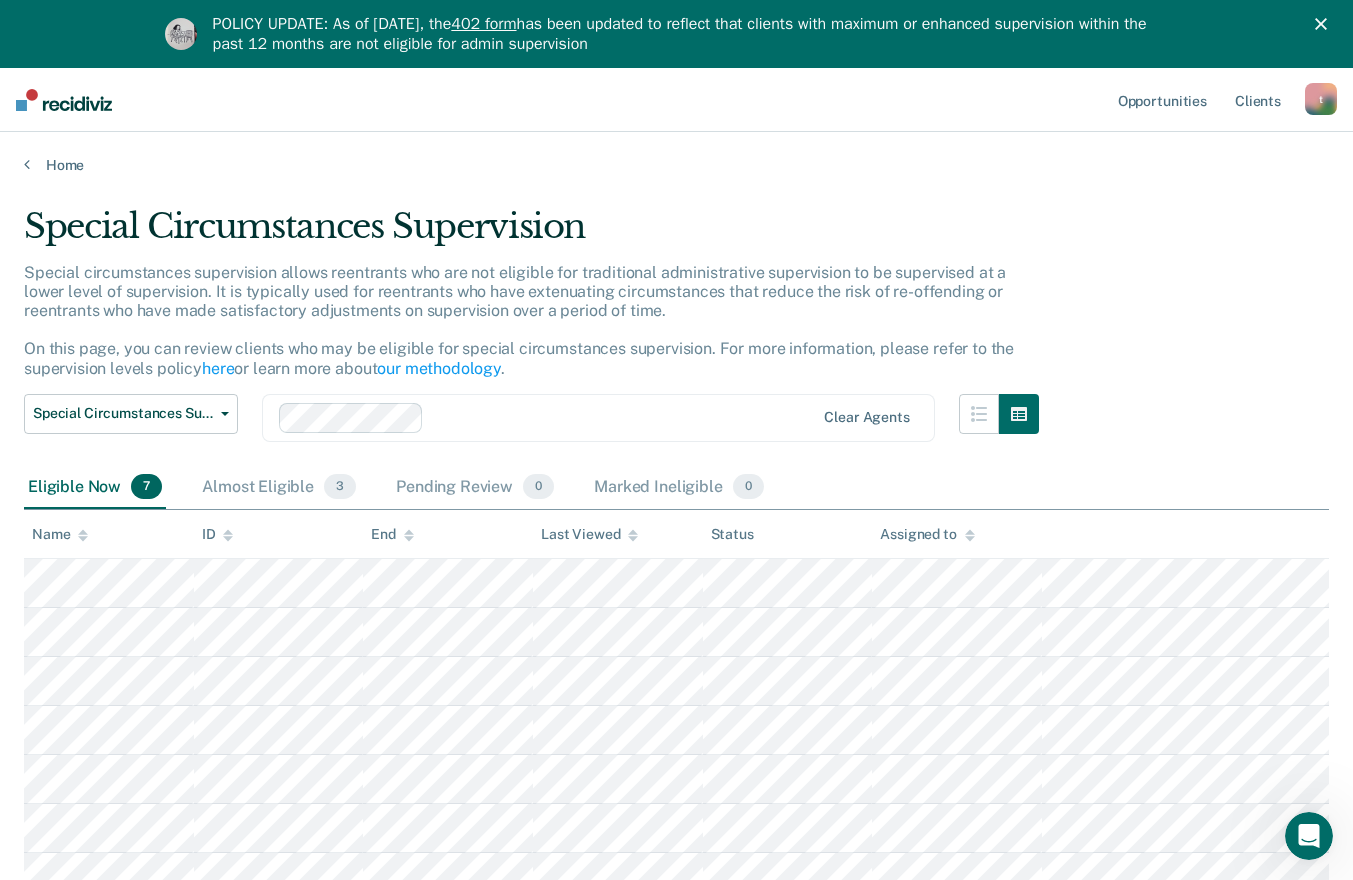 click on "POLICY UPDATE: As of [DATE], the  402 form  has been updated to reflect that clients with maximum or enhanced supervision within the past 12 months are not eligible for admin supervision" at bounding box center (676, 34) 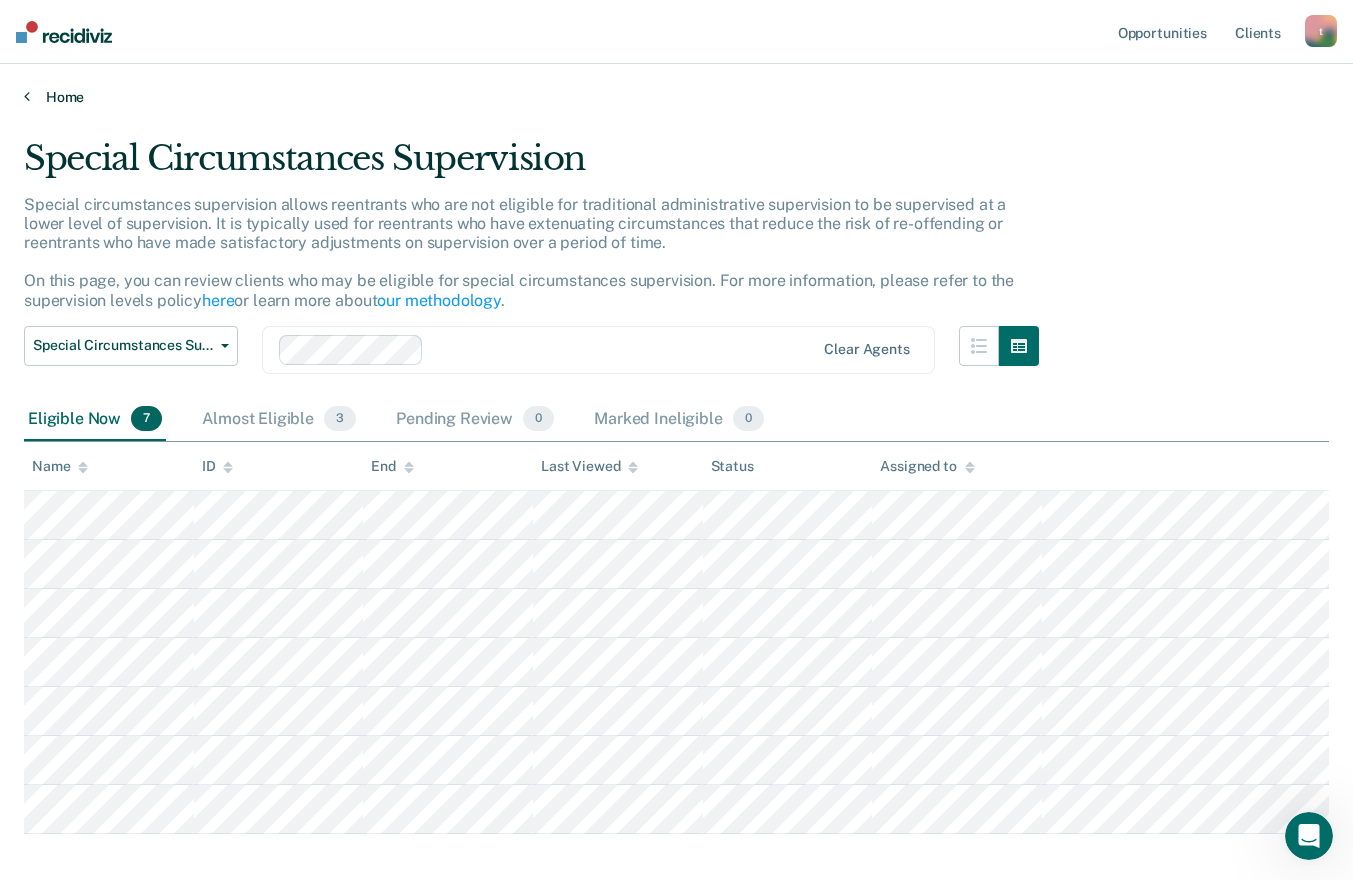 click on "Home" at bounding box center (676, 97) 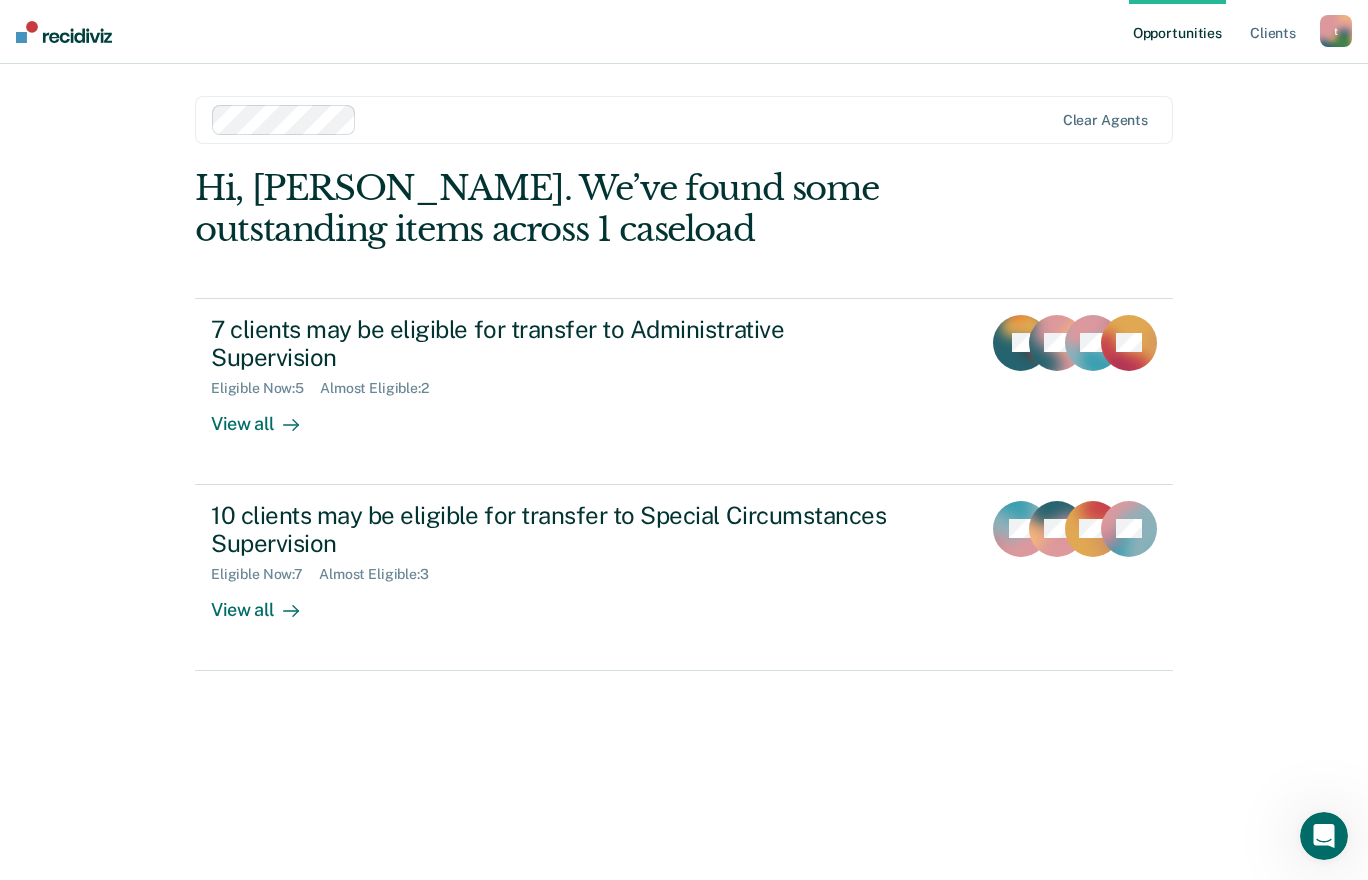 click on "t" at bounding box center (1336, 31) 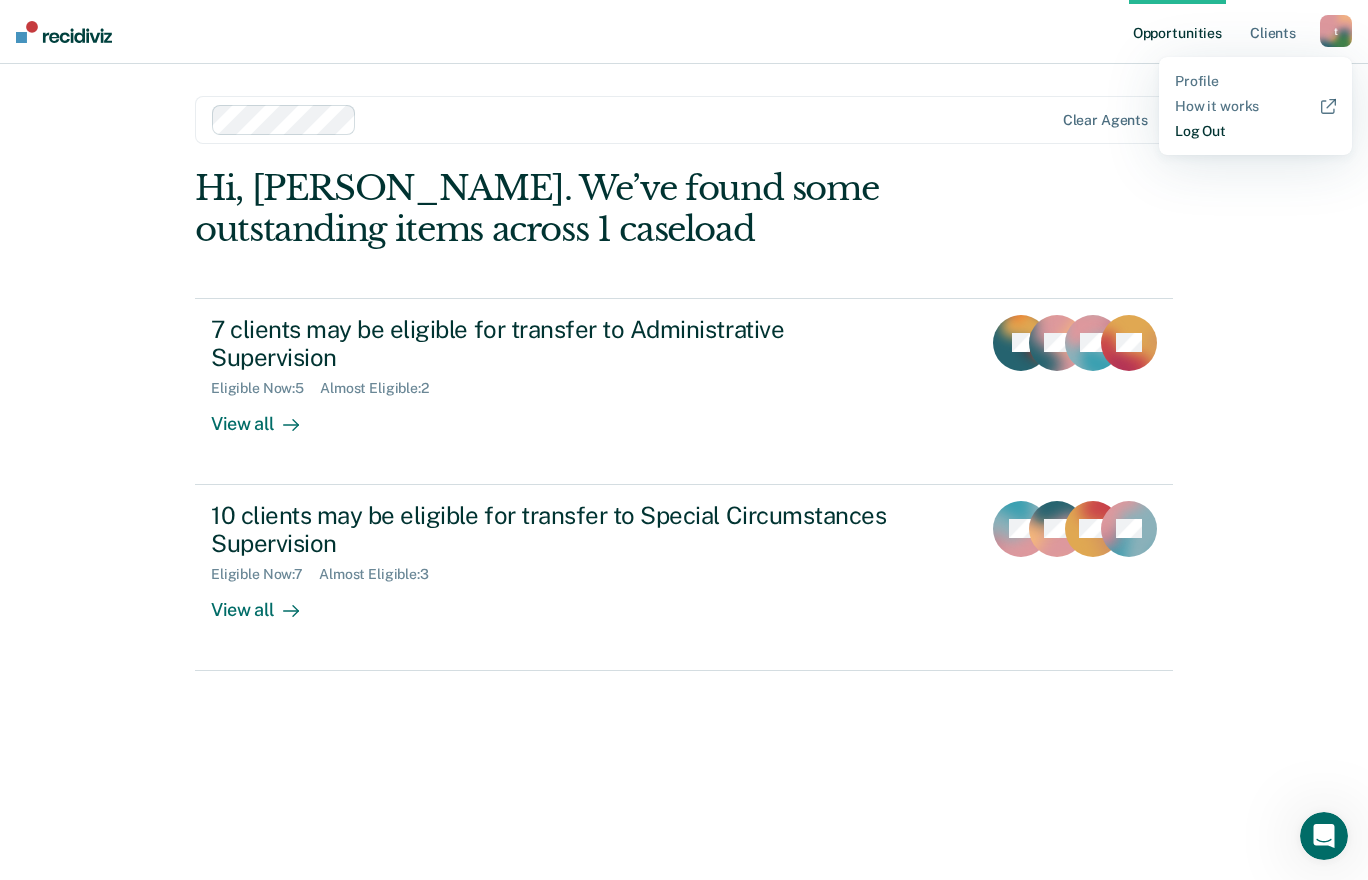 click on "Log Out" at bounding box center (1255, 131) 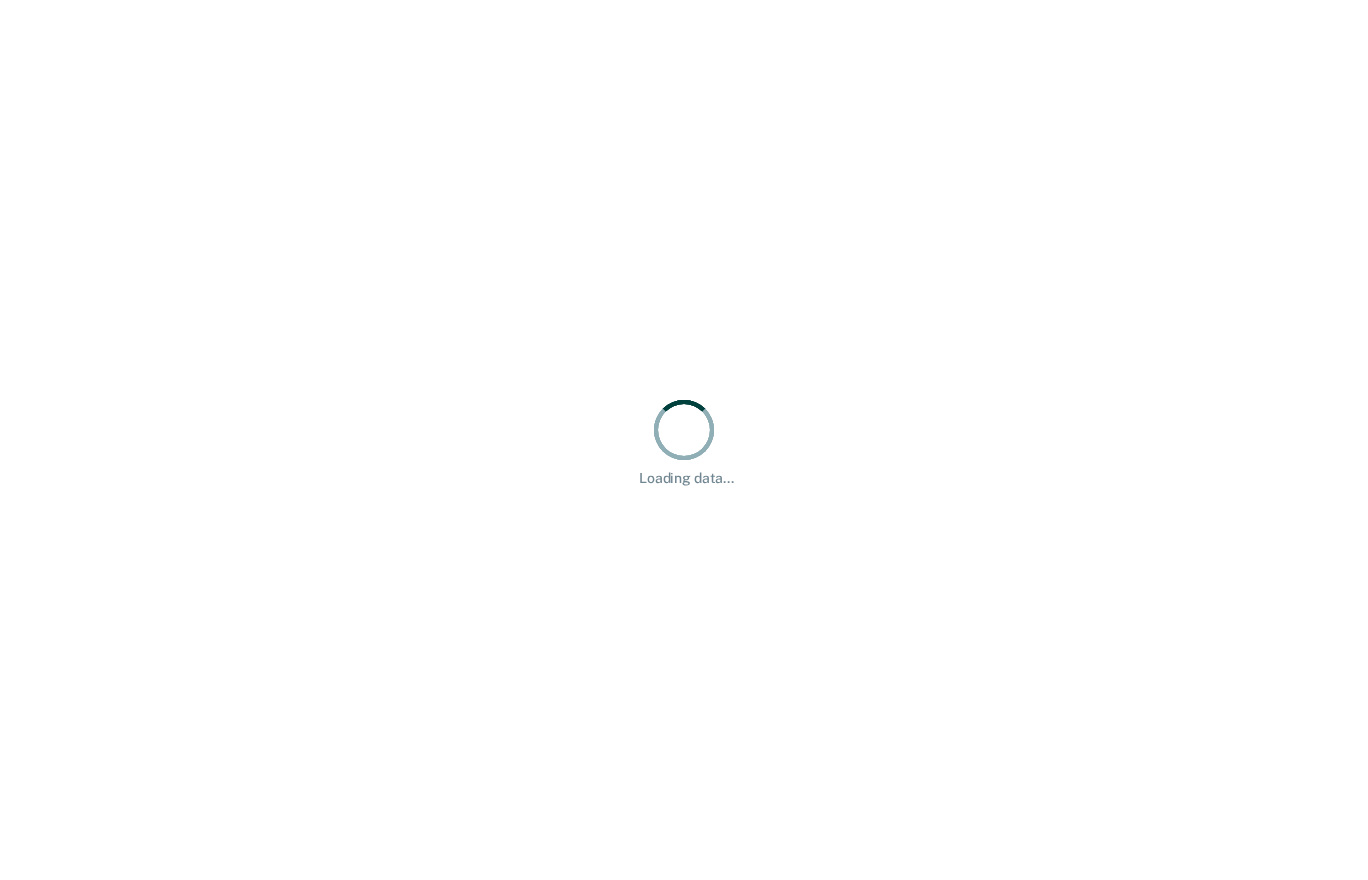scroll, scrollTop: 0, scrollLeft: 0, axis: both 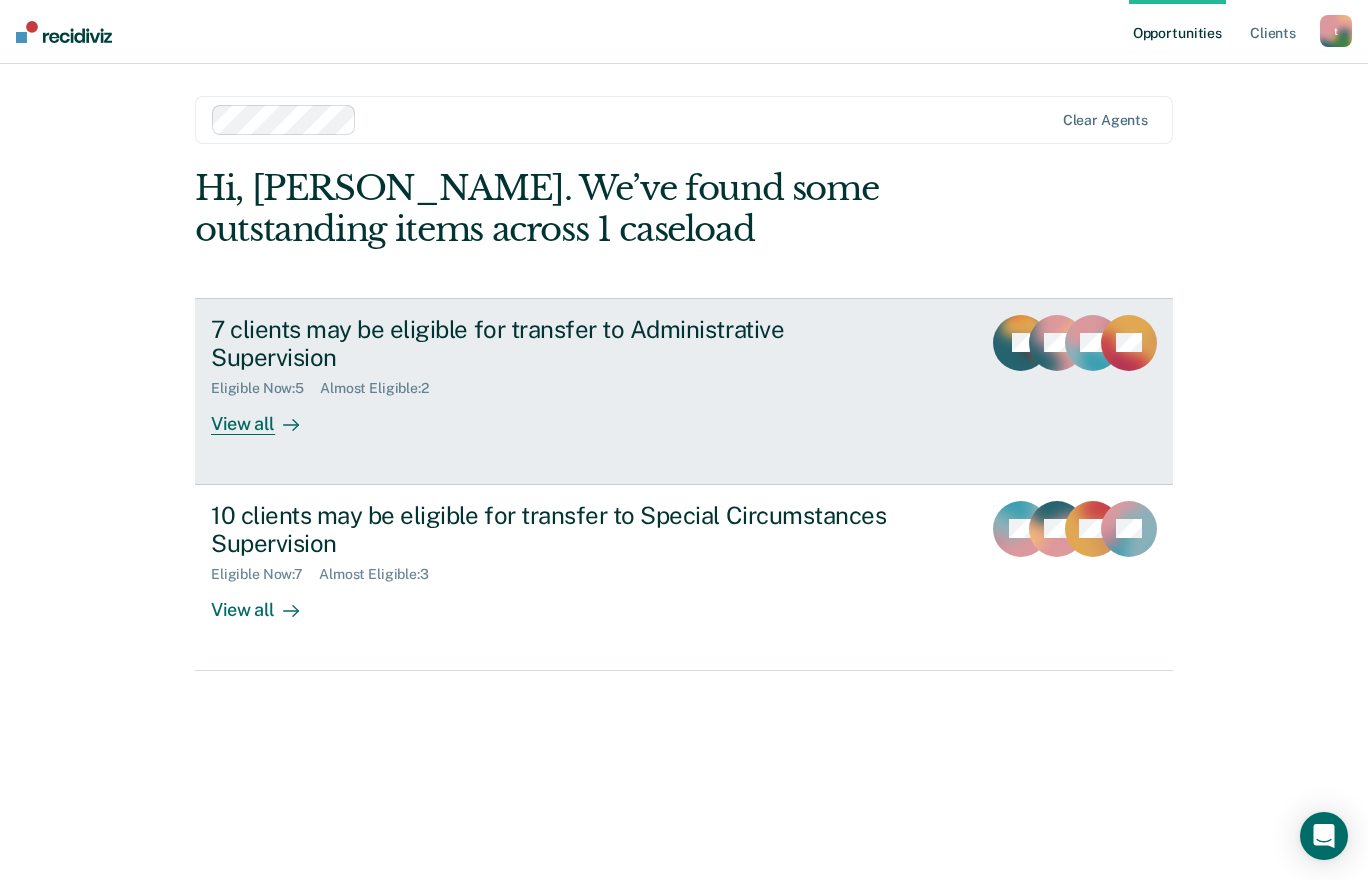 click on "View all" at bounding box center (267, 416) 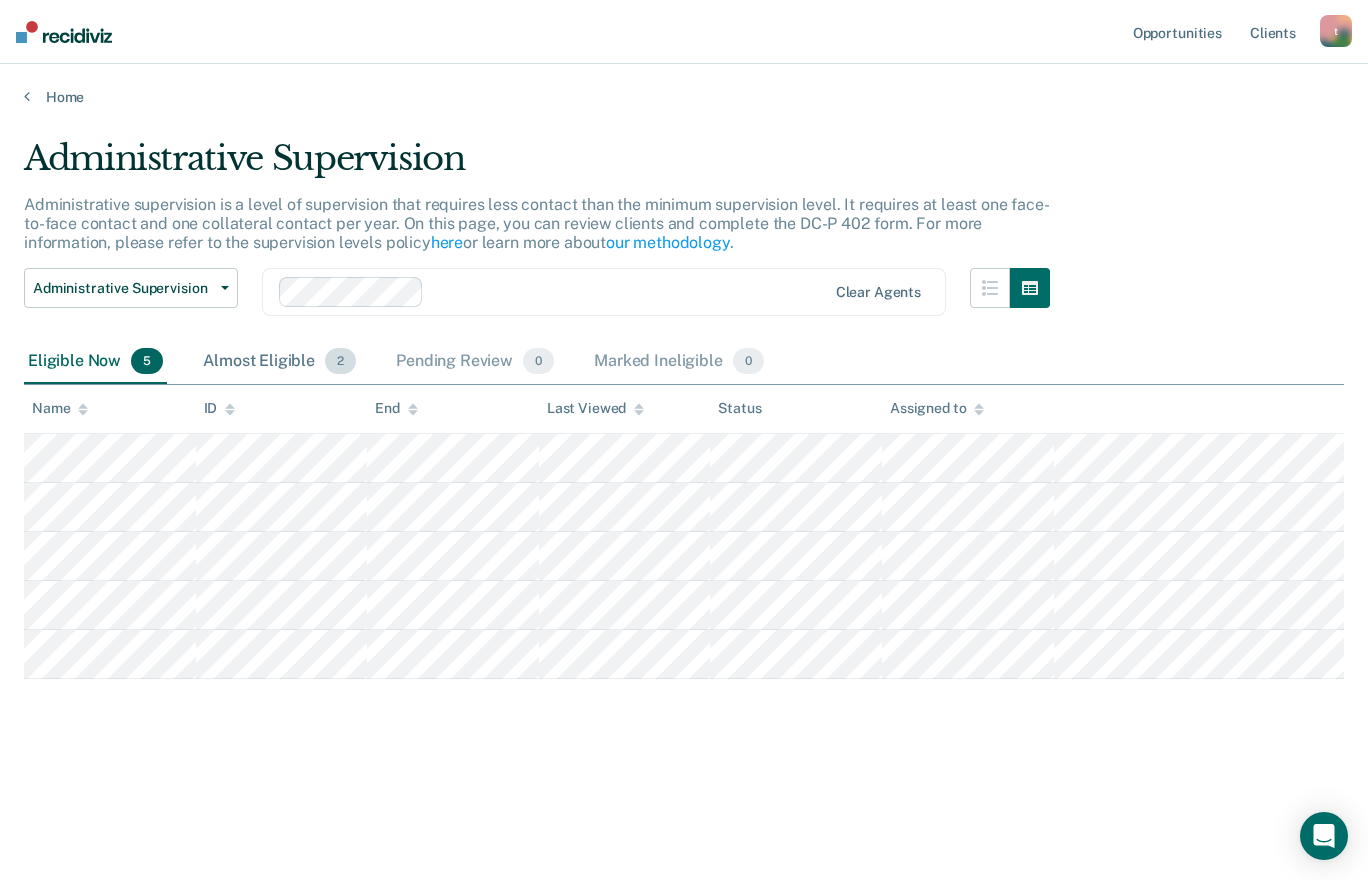 click on "Almost Eligible 2" at bounding box center [279, 362] 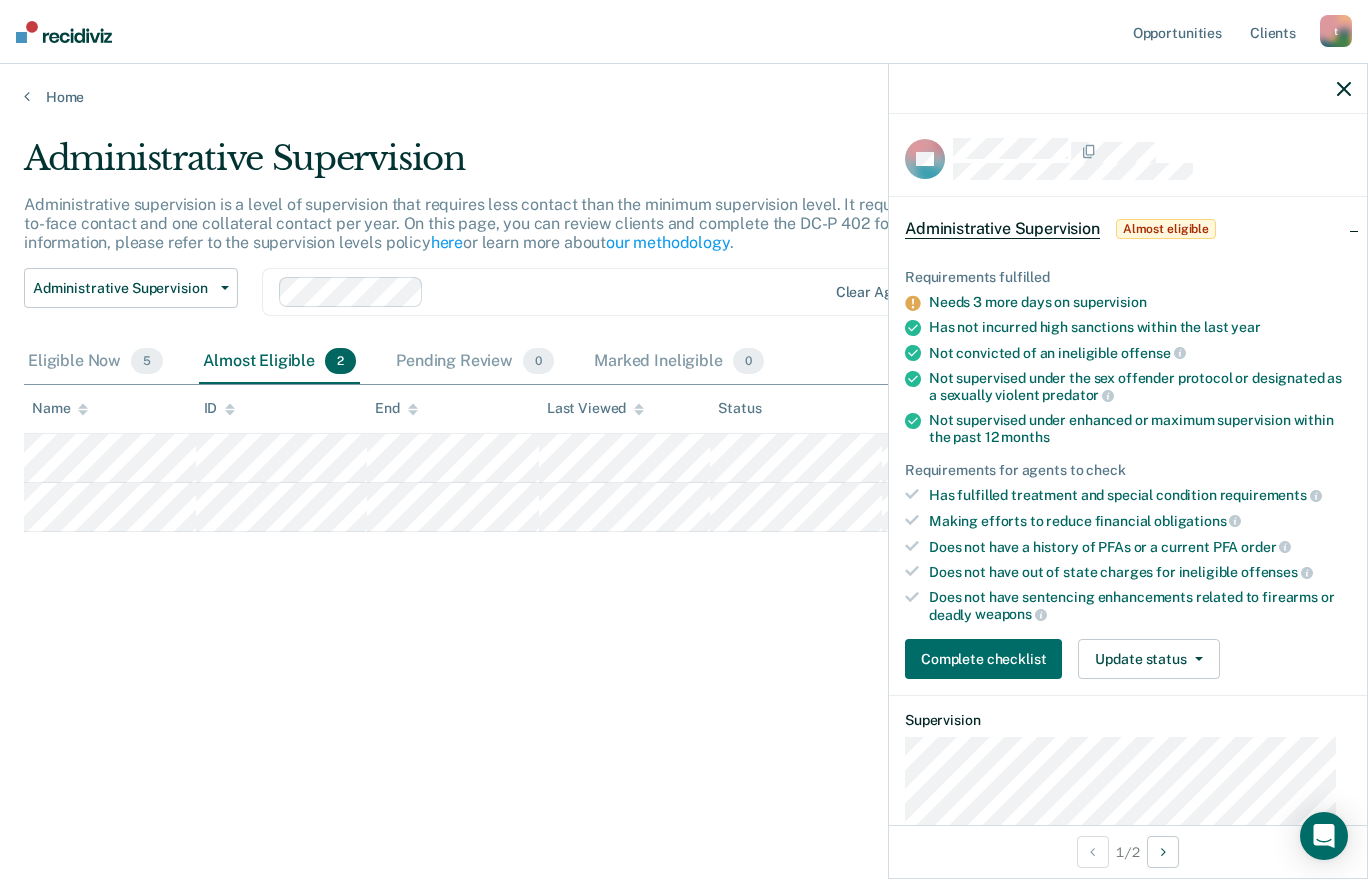 click on "Administrative Supervision   Administrative supervision is a level of supervision that requires less contact than the minimum supervision level. It requires at least one face-to-face contact and one collateral contact per year. On this page, you can review clients and complete the DC-P 402 form. For more information, please refer to the supervision levels policy  here  or learn more about  our methodology . Administrative Supervision Administrative Supervision Special Circumstances Supervision Clear   agents Eligible Now 5 Almost Eligible 2 Pending Review 0 Marked Ineligible 0
To pick up a draggable item, press the space bar.
While dragging, use the arrow keys to move the item.
Press space again to drop the item in its new position, or press escape to cancel.
Name ID End Last Viewed Status Assigned to" at bounding box center (684, 434) 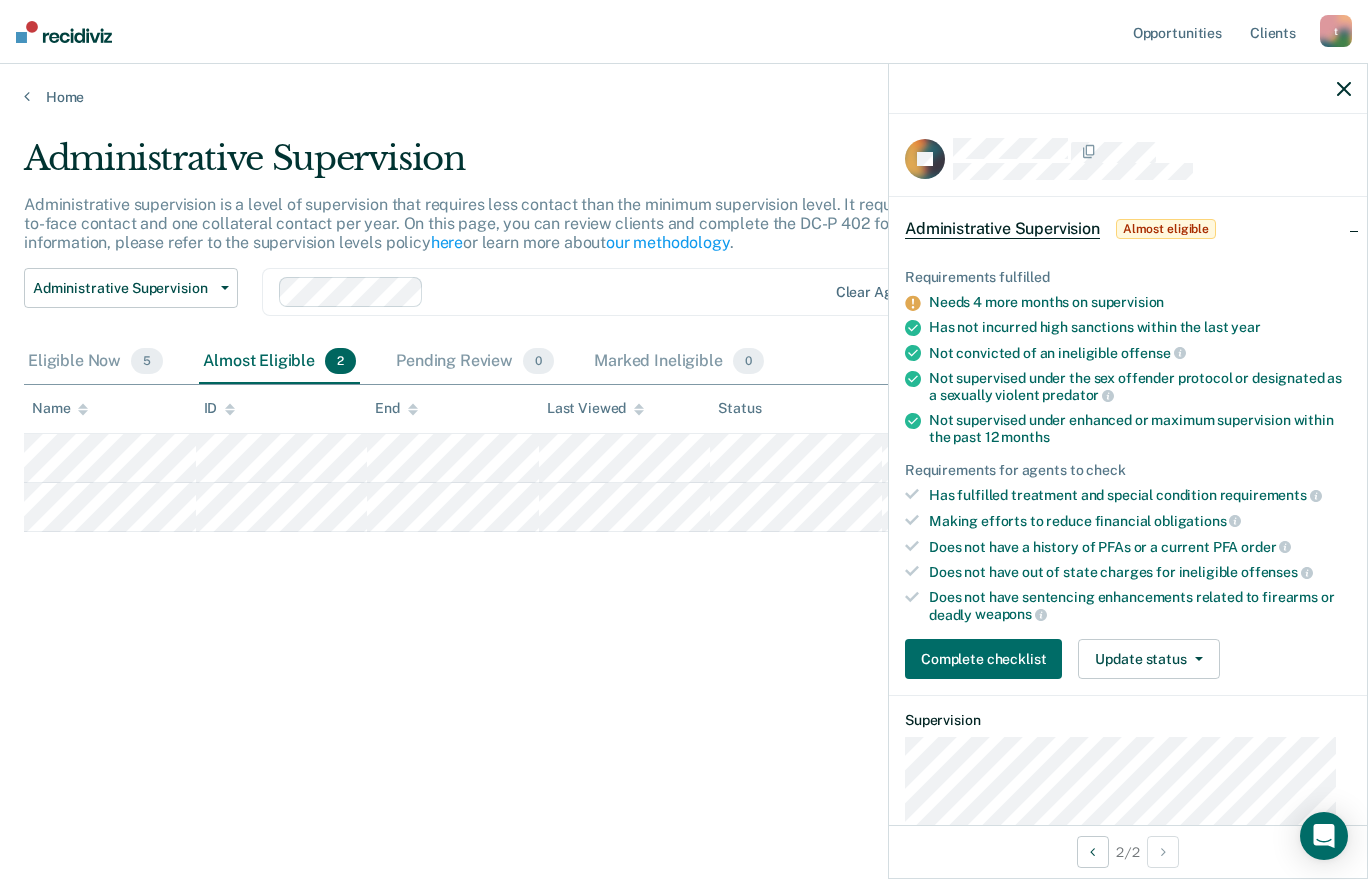 click 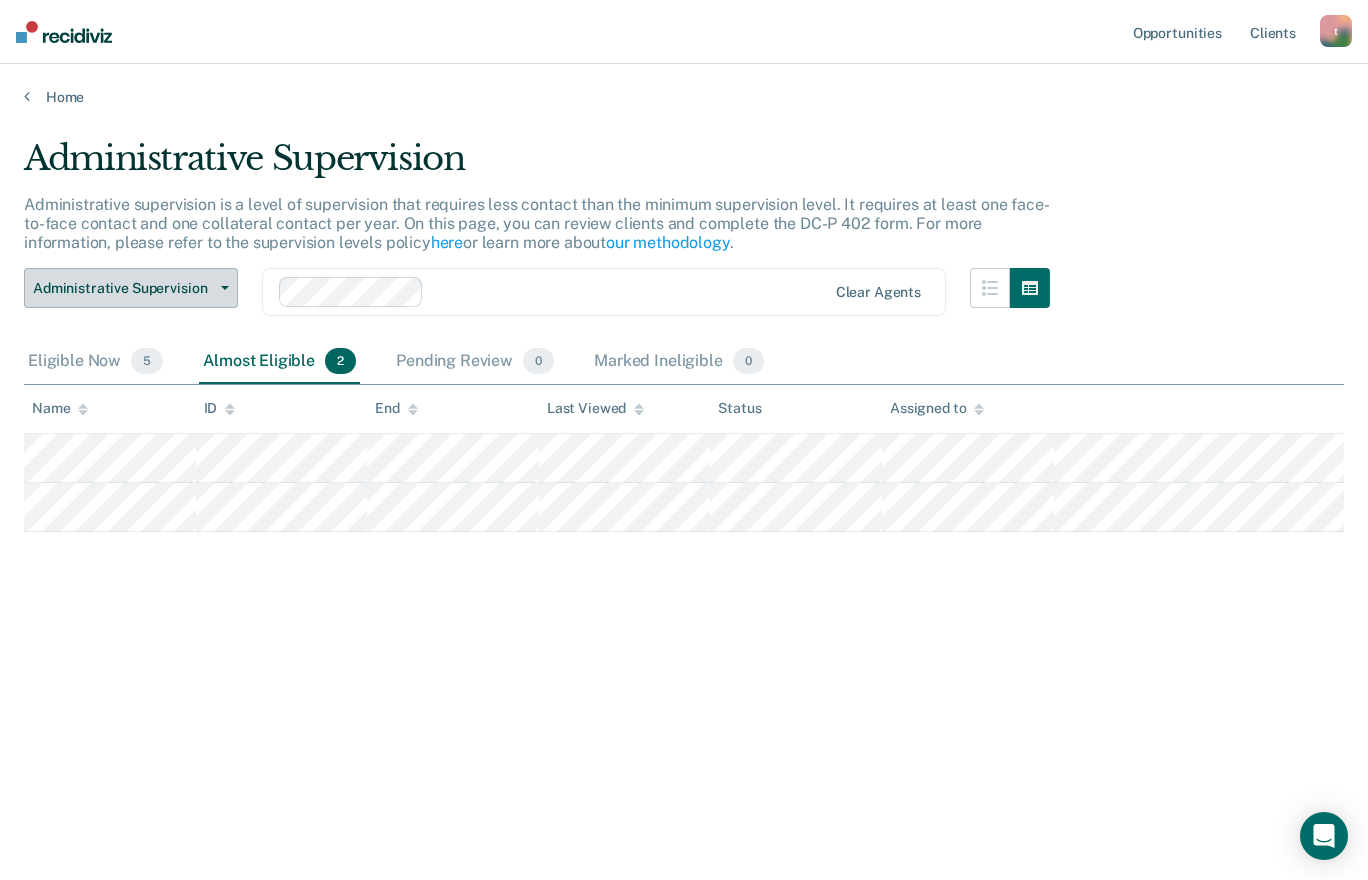 click on "Administrative Supervision" at bounding box center [131, 288] 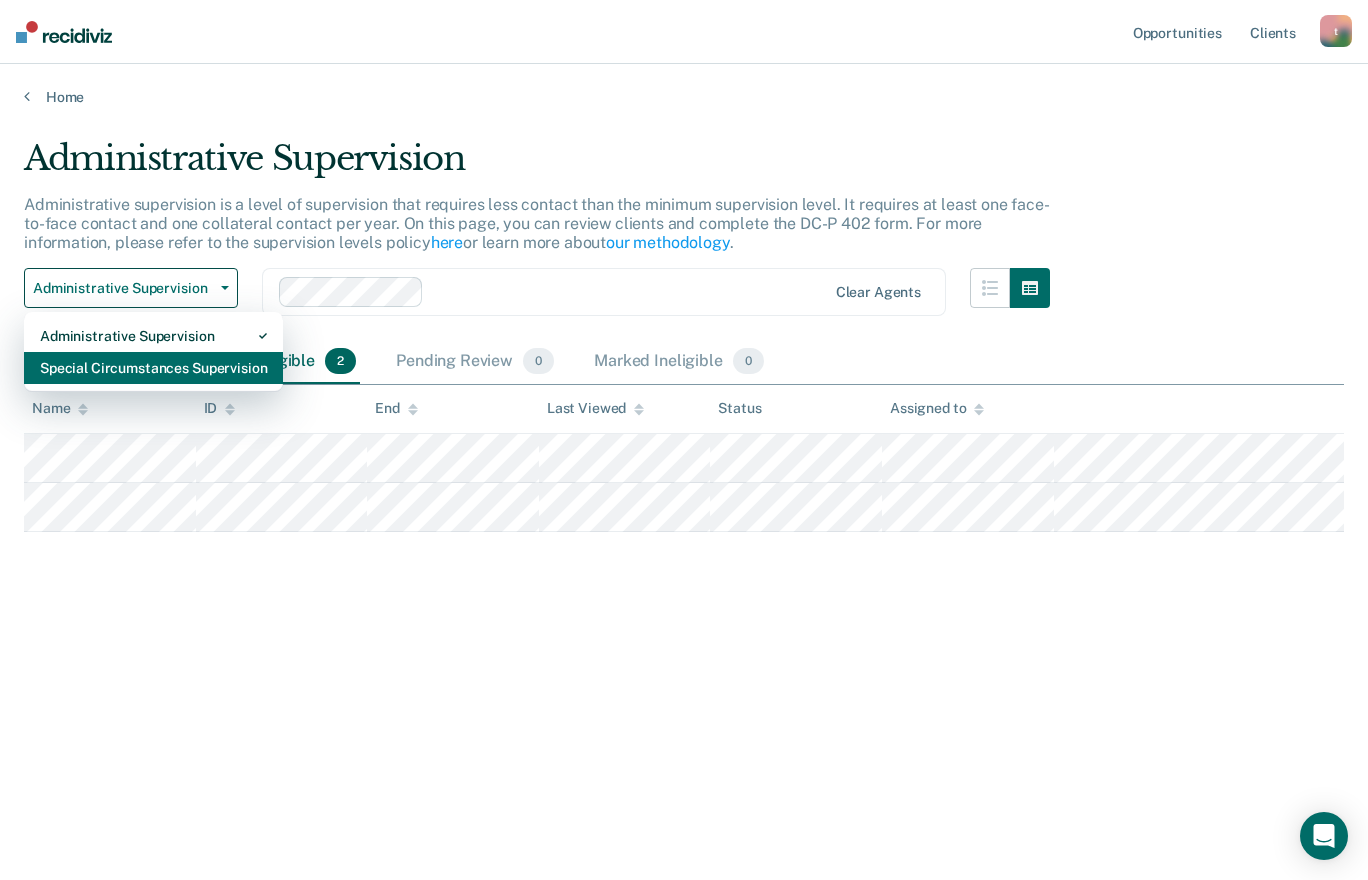 click on "Special Circumstances Supervision" at bounding box center (153, 368) 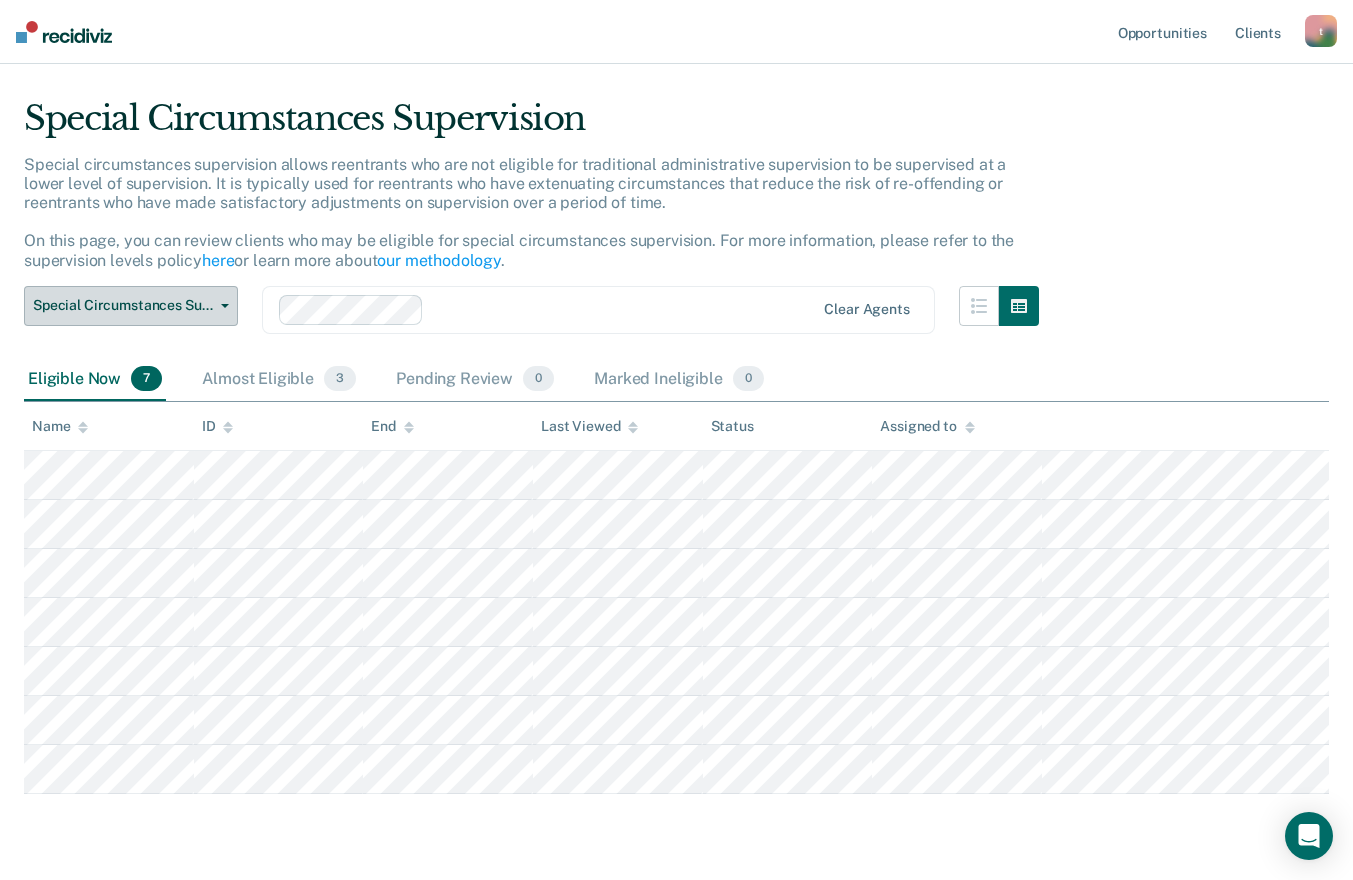 scroll, scrollTop: 98, scrollLeft: 0, axis: vertical 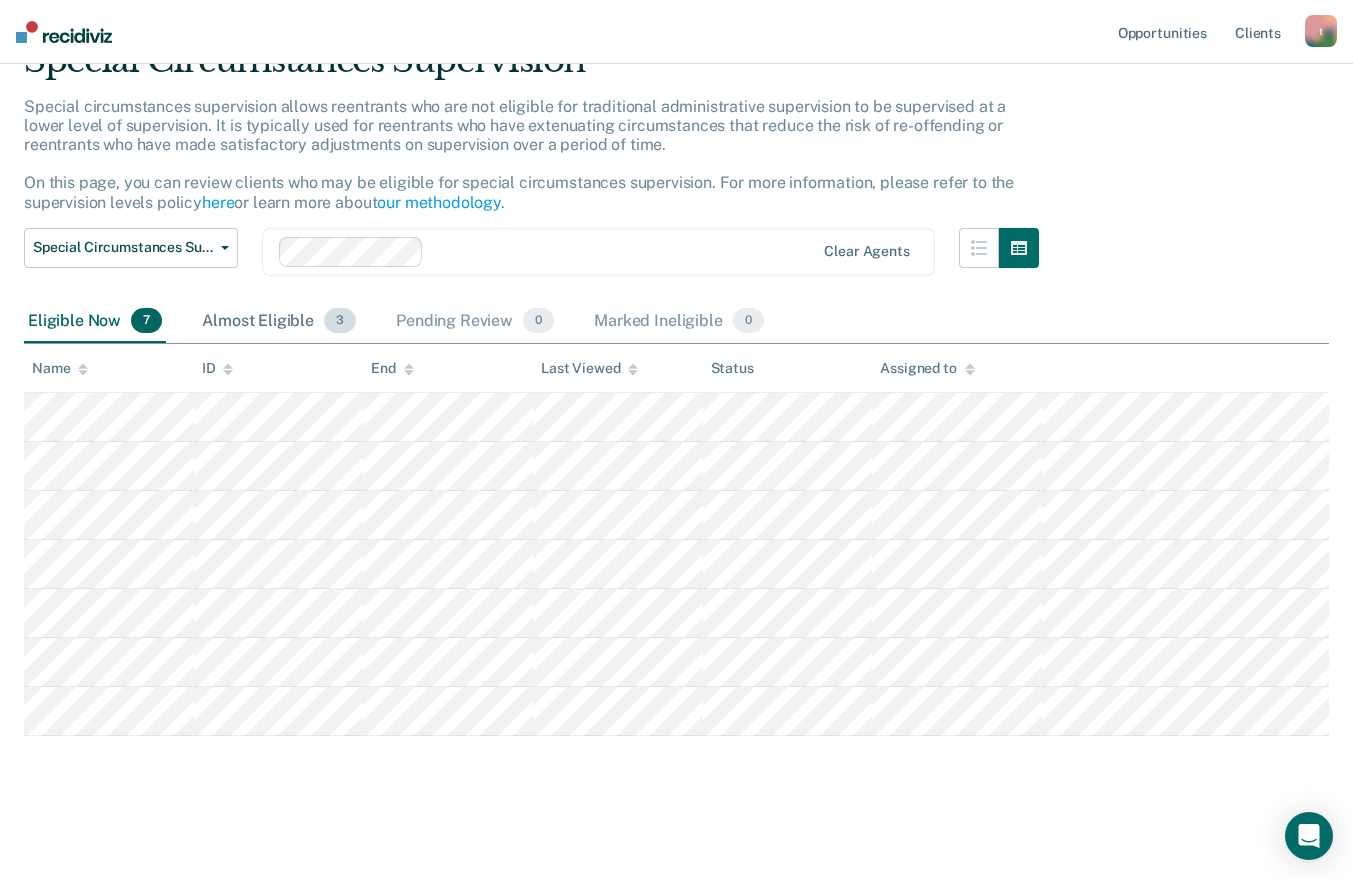 click on "Almost Eligible 3" at bounding box center [279, 322] 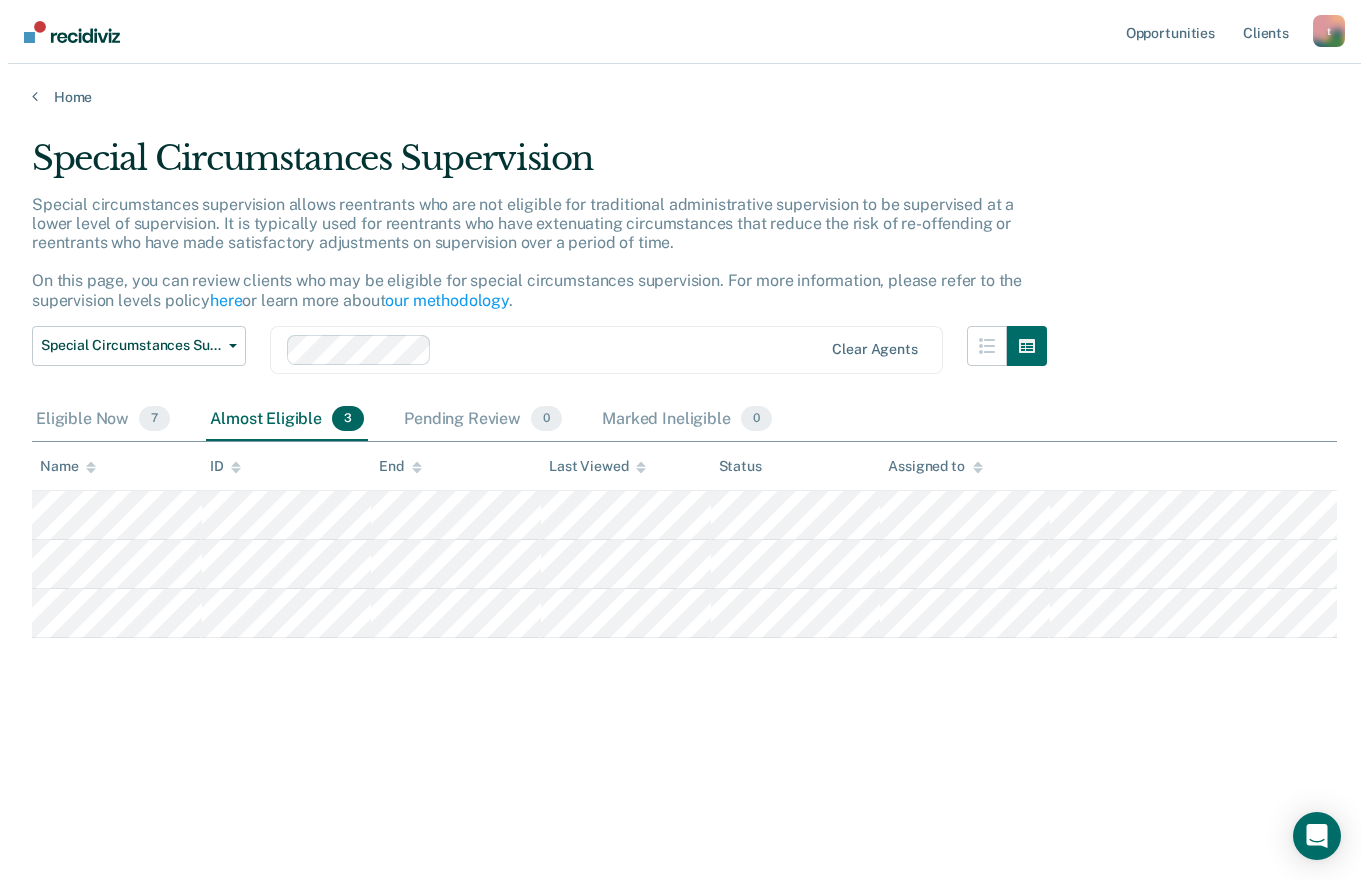 scroll, scrollTop: 0, scrollLeft: 0, axis: both 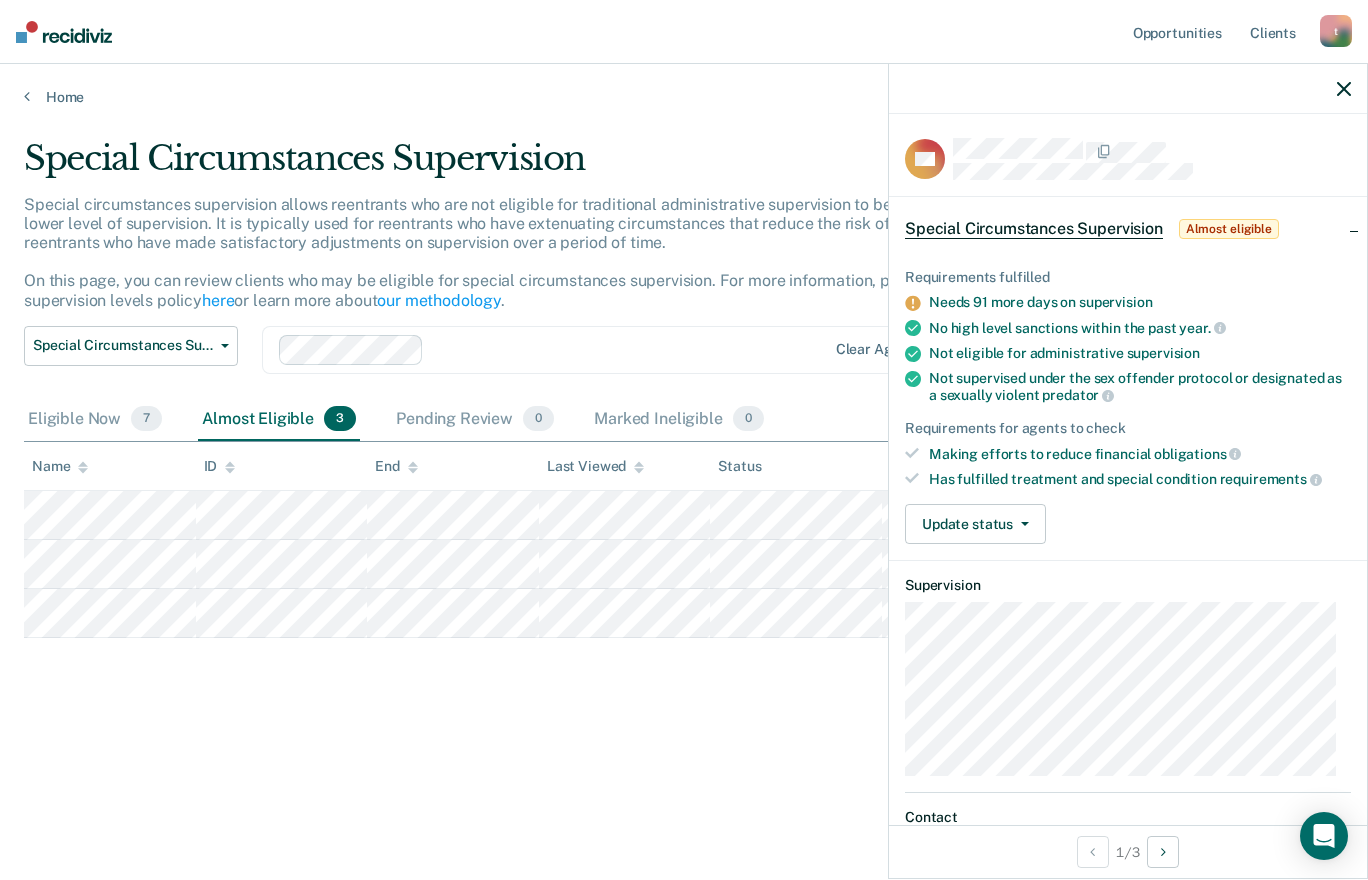 click 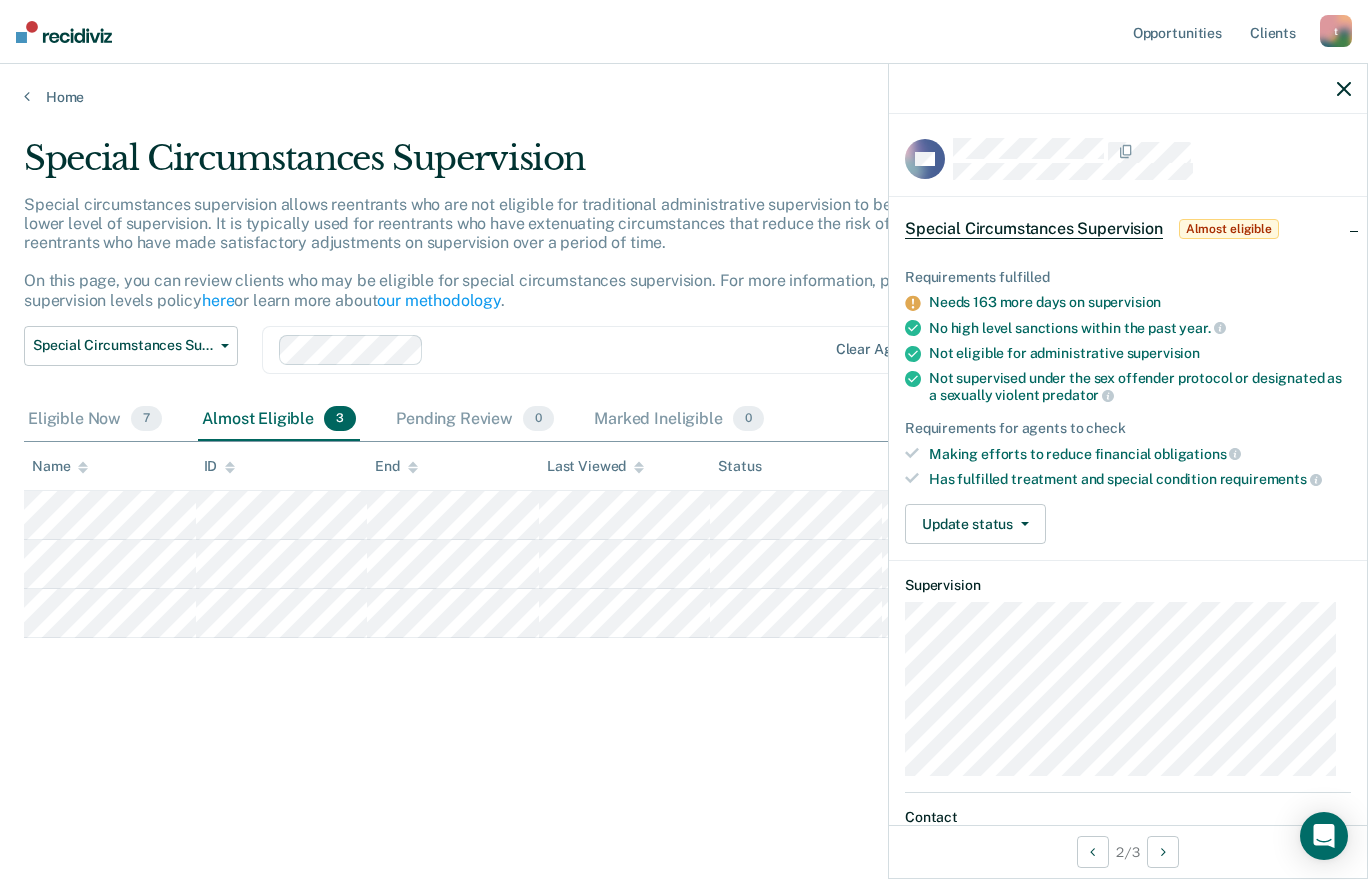 click 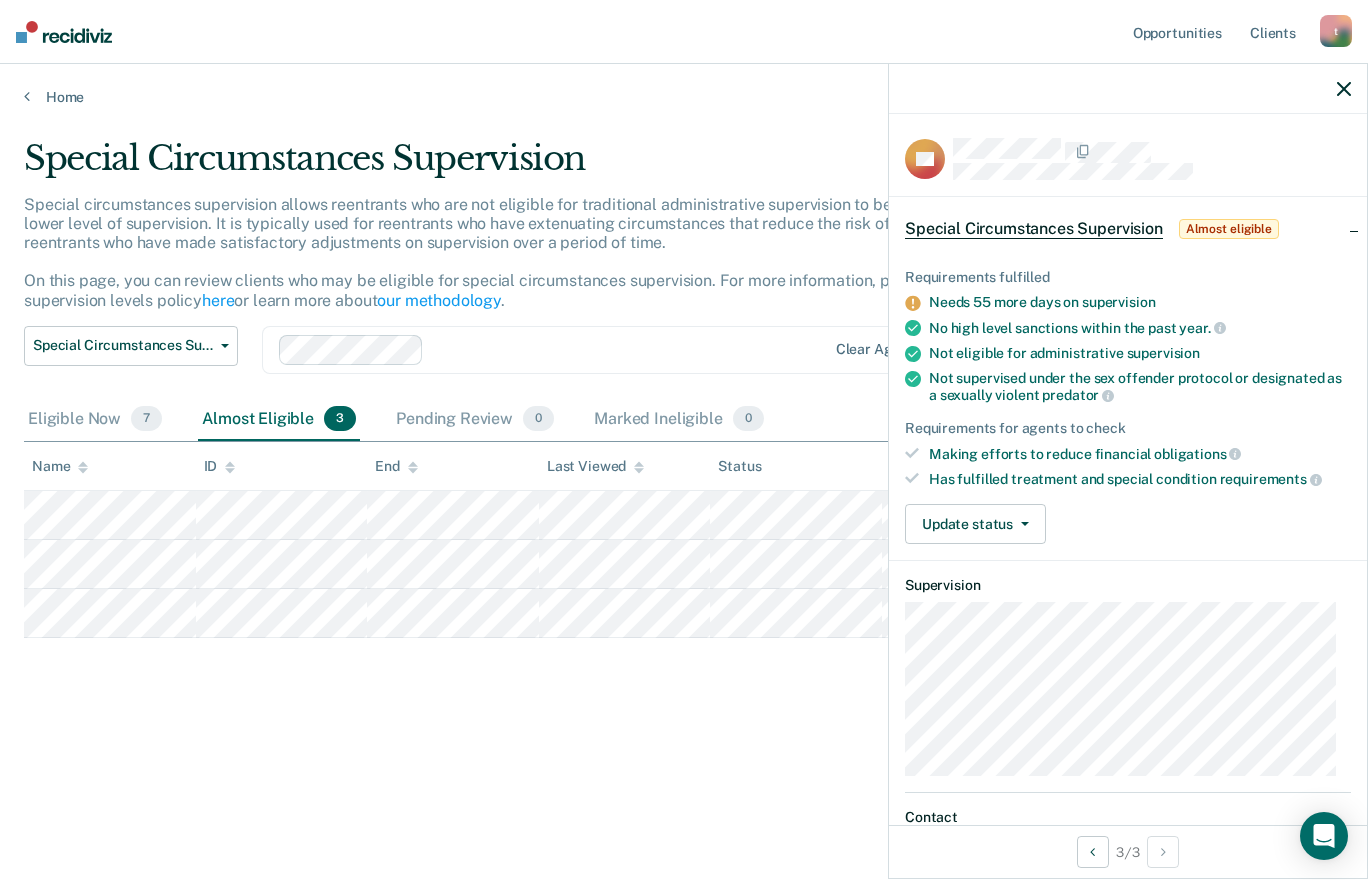 click 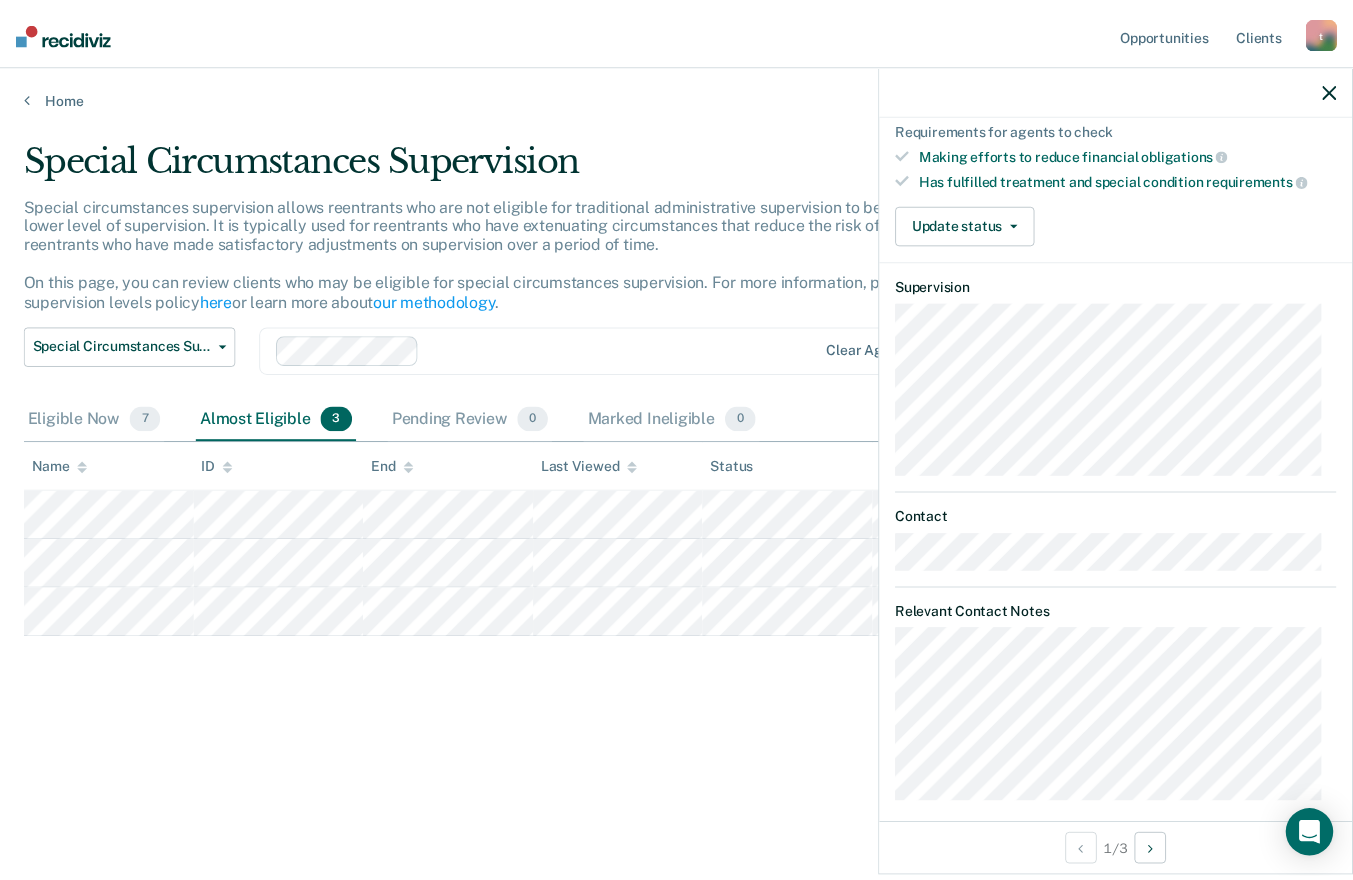 scroll, scrollTop: 317, scrollLeft: 0, axis: vertical 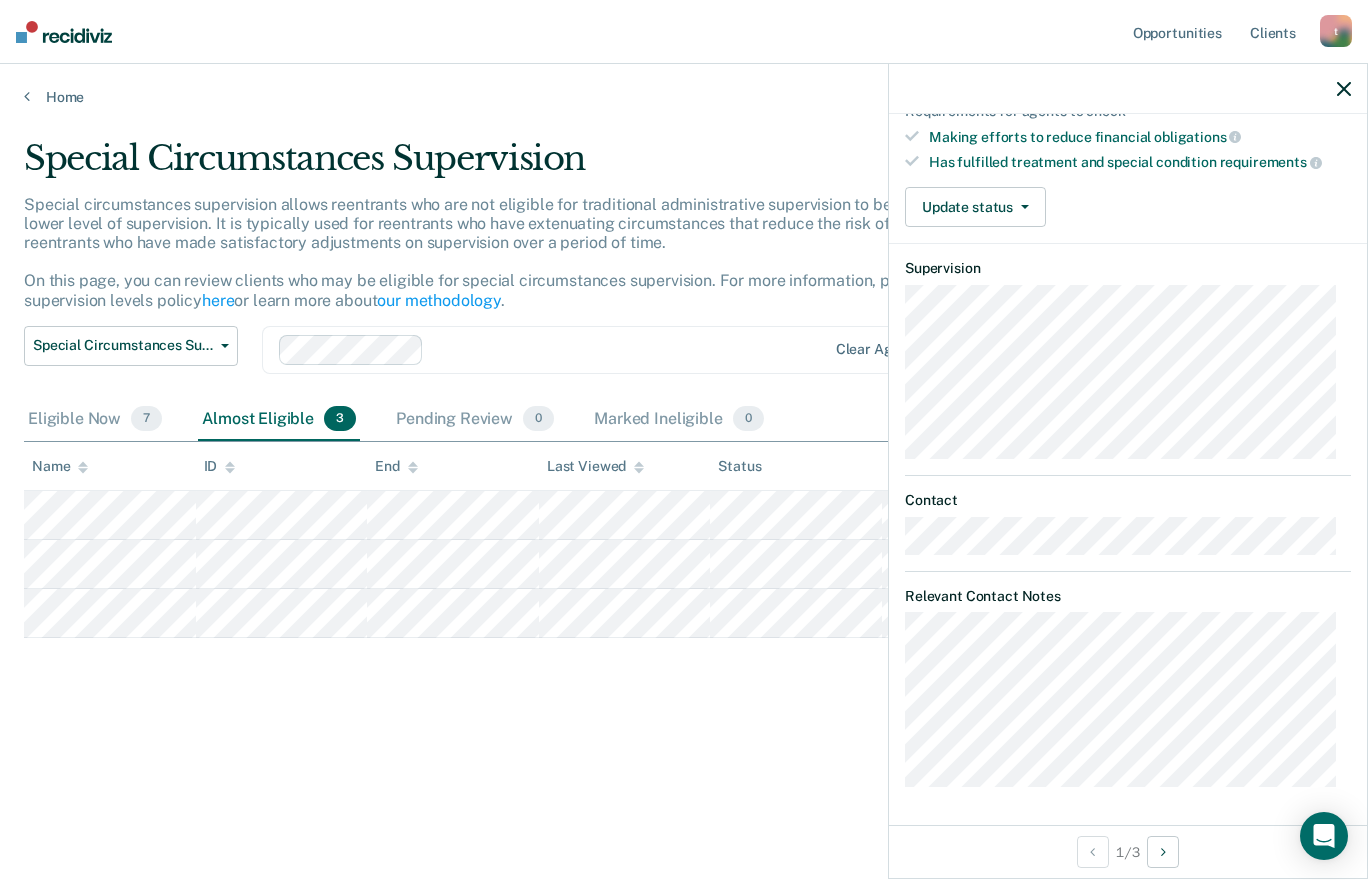 click 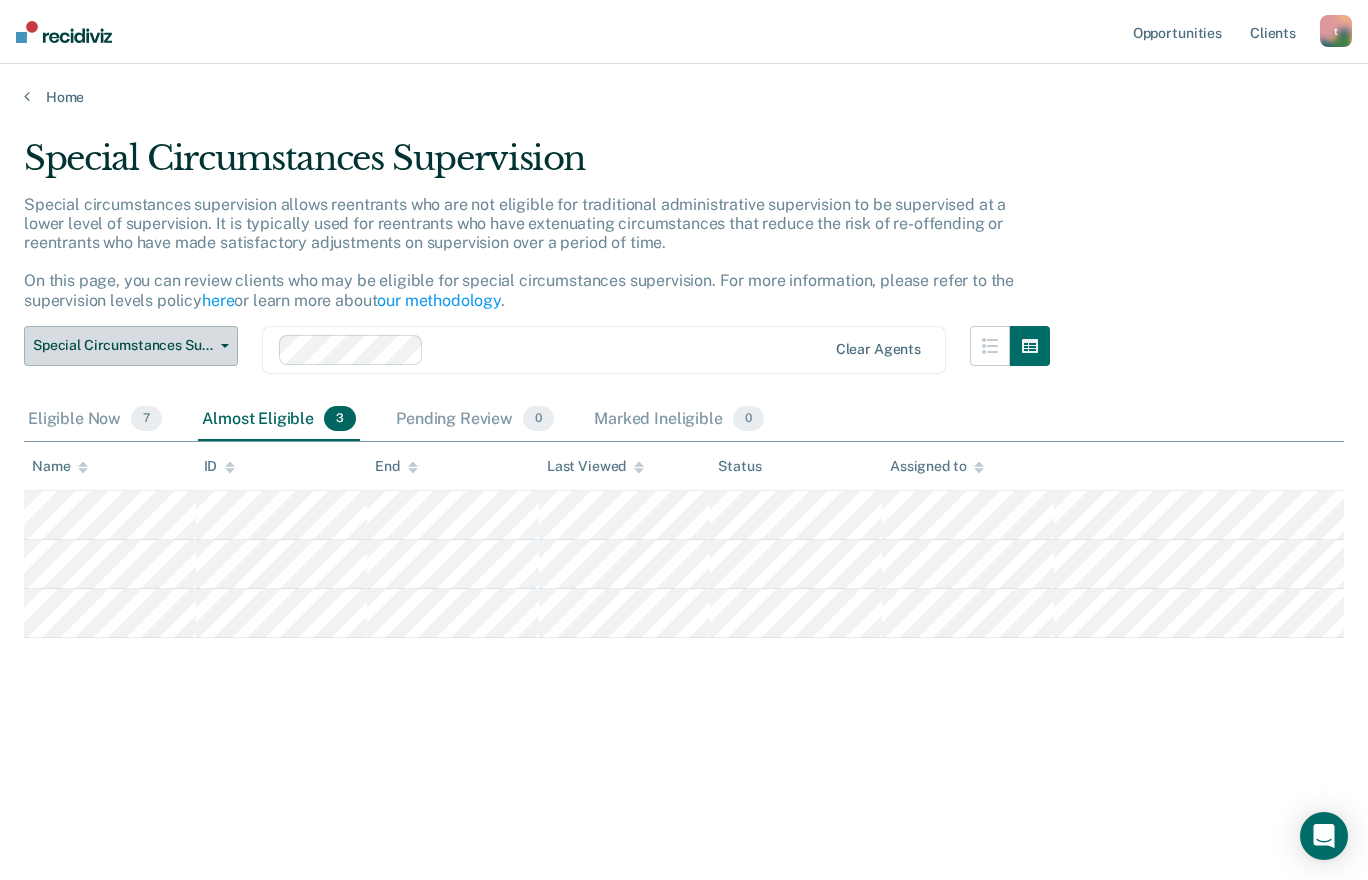 click on "Special Circumstances Supervision" at bounding box center (131, 346) 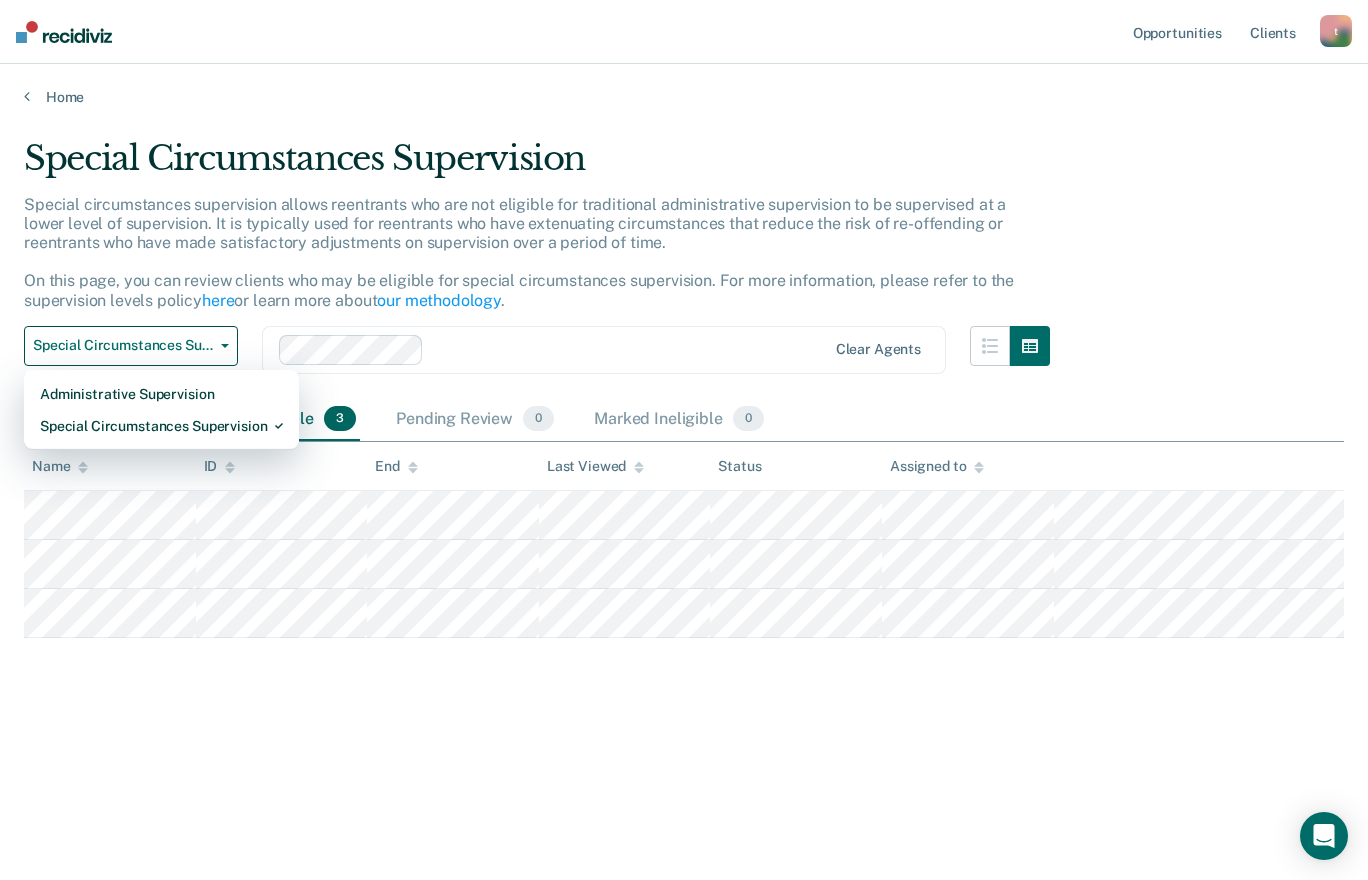 click on "Clear   agents" at bounding box center (604, 350) 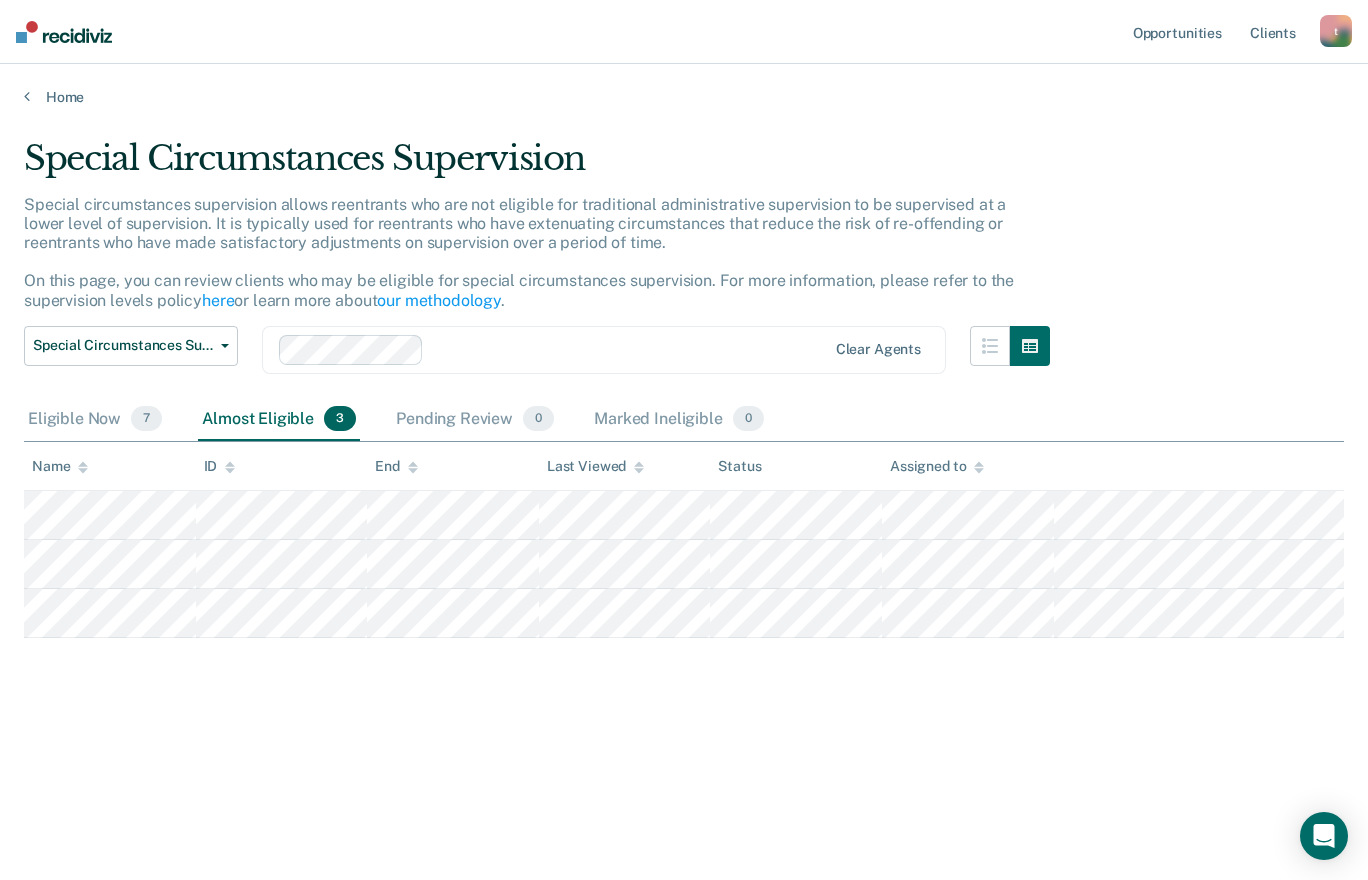 click on "Special Circumstances Supervision   Special circumstances supervision allows reentrants who are not eligible for traditional administrative supervision to be supervised at a lower level of supervision. It is typically used for reentrants who have extenuating circumstances that reduce the risk of re-offending or reentrants who have made satisfactory adjustments on supervision over a period of time. On this page, you can review clients who may be eligible for special circumstances supervision. For more information, please refer to the supervision levels policy  here  or learn more about  our methodology .  Special Circumstances Supervision Administrative Supervision Special Circumstances Supervision Clear   agents Eligible Now 7 Almost Eligible 3 Pending Review 0 Marked Ineligible 0
To pick up a draggable item, press the space bar.
While dragging, use the arrow keys to move the item.
Press space again to drop the item in its new position, or press escape to cancel.
Name ID End Last Viewed Status" at bounding box center [684, 434] 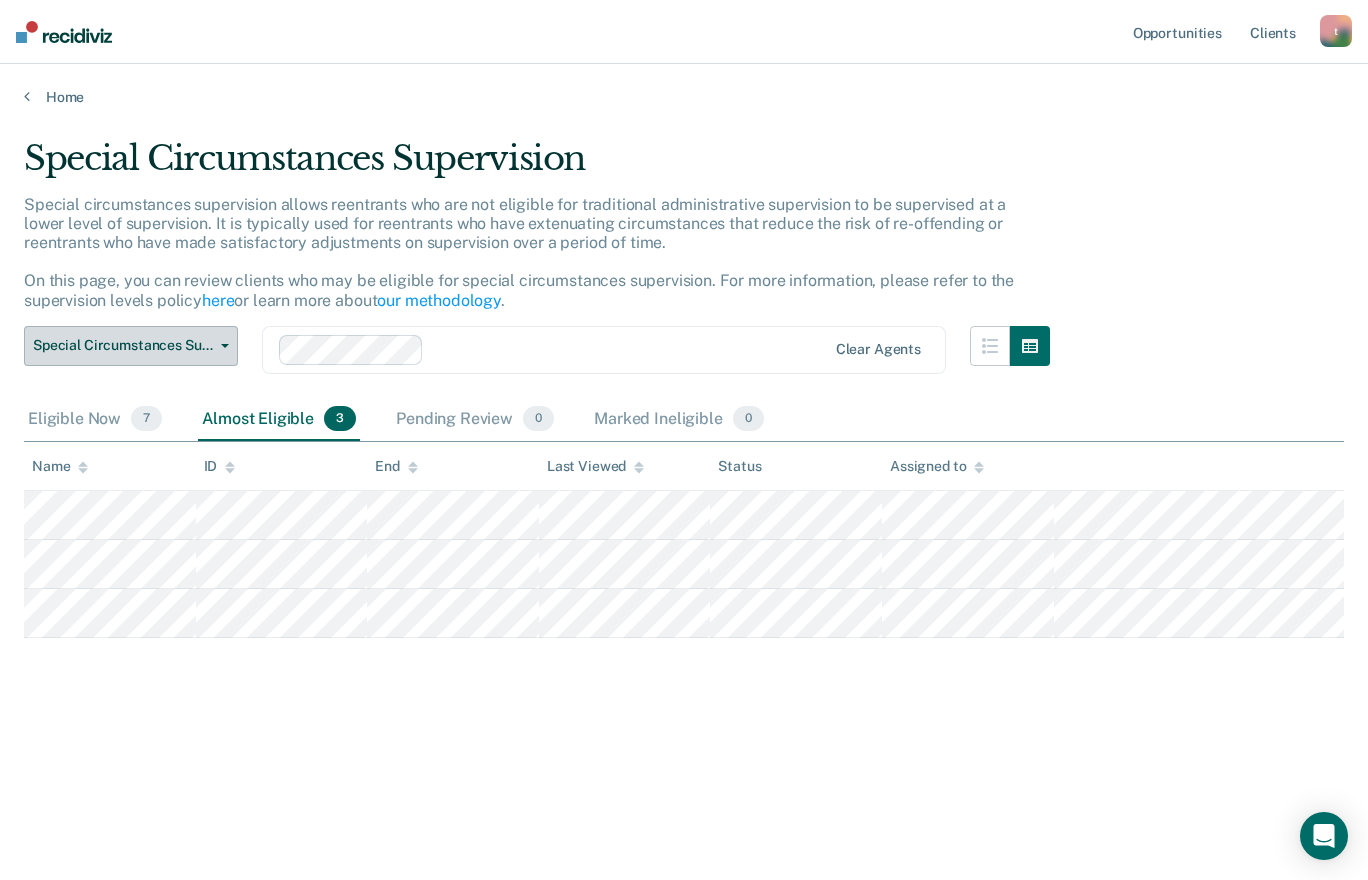click at bounding box center [221, 346] 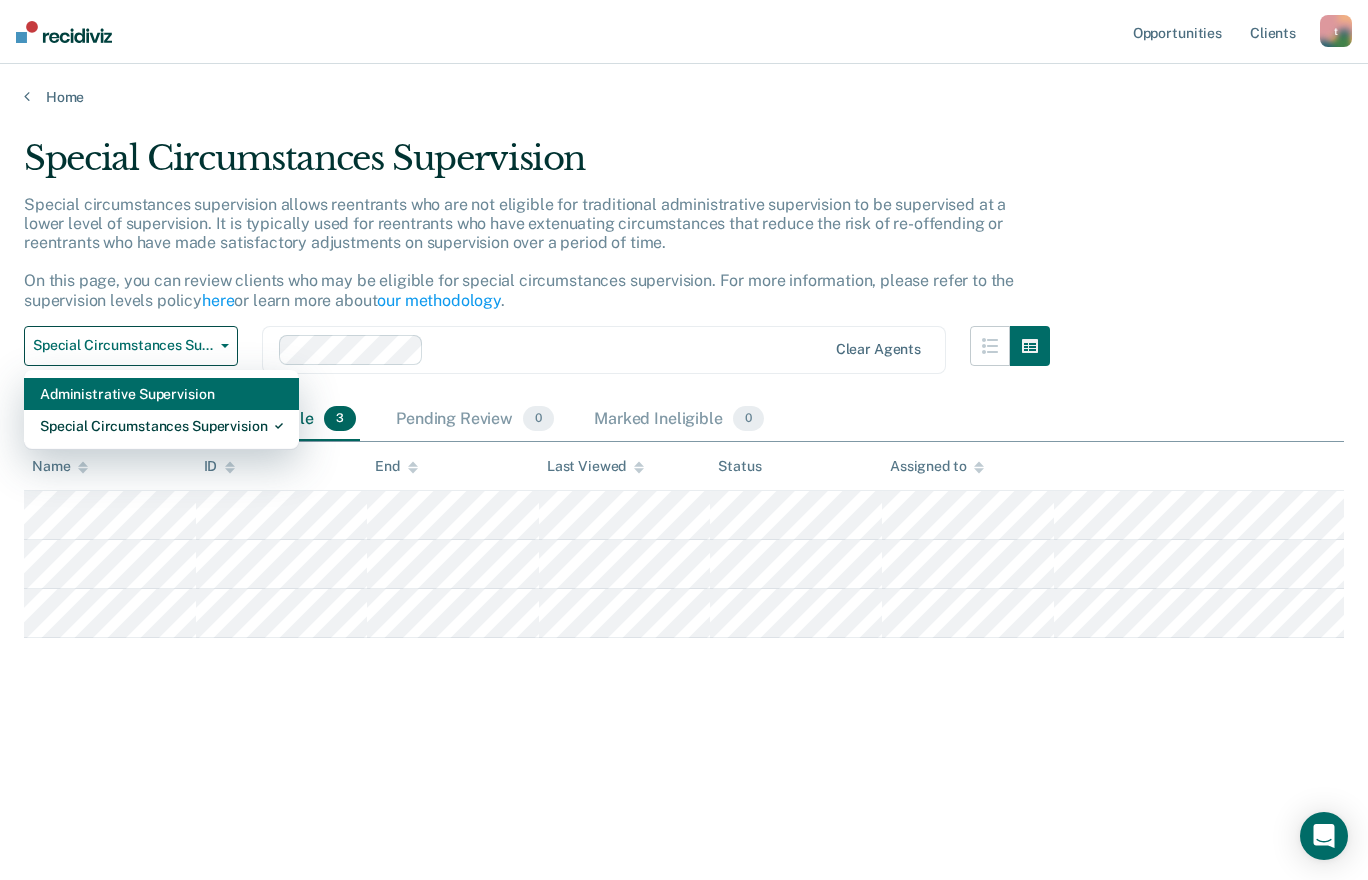 click on "Administrative Supervision" at bounding box center [161, 394] 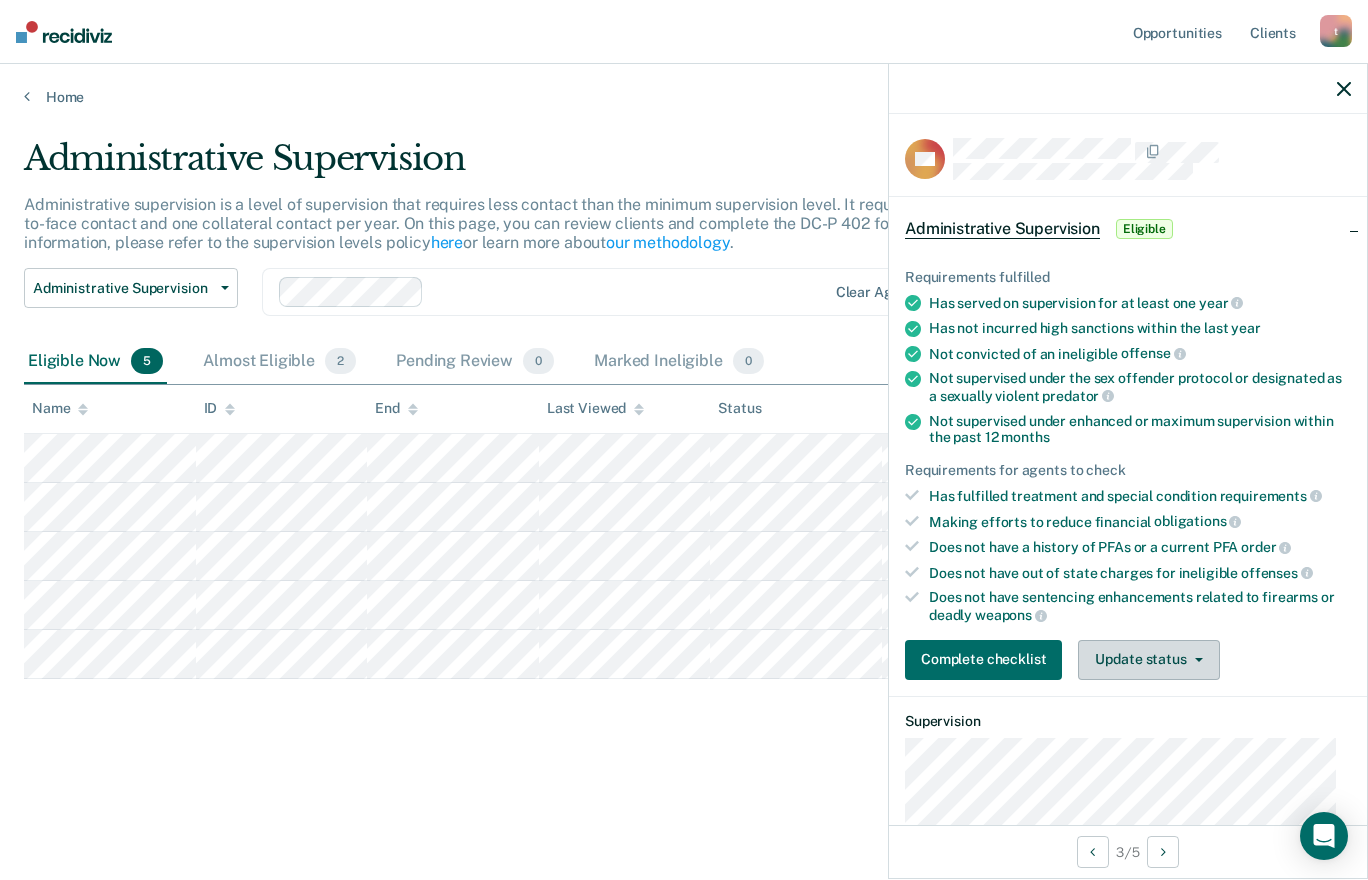 click 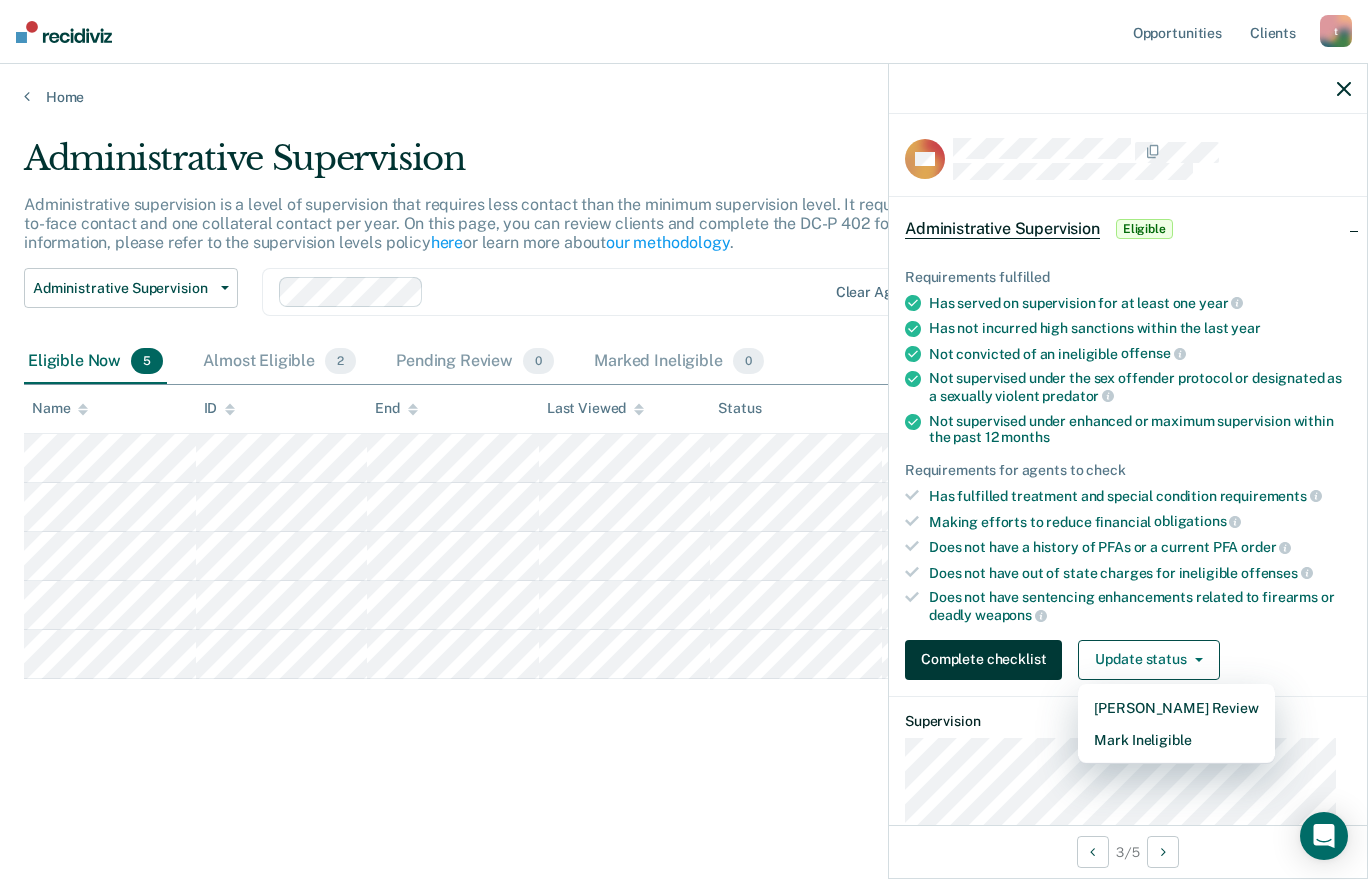 click on "Complete checklist" at bounding box center [983, 660] 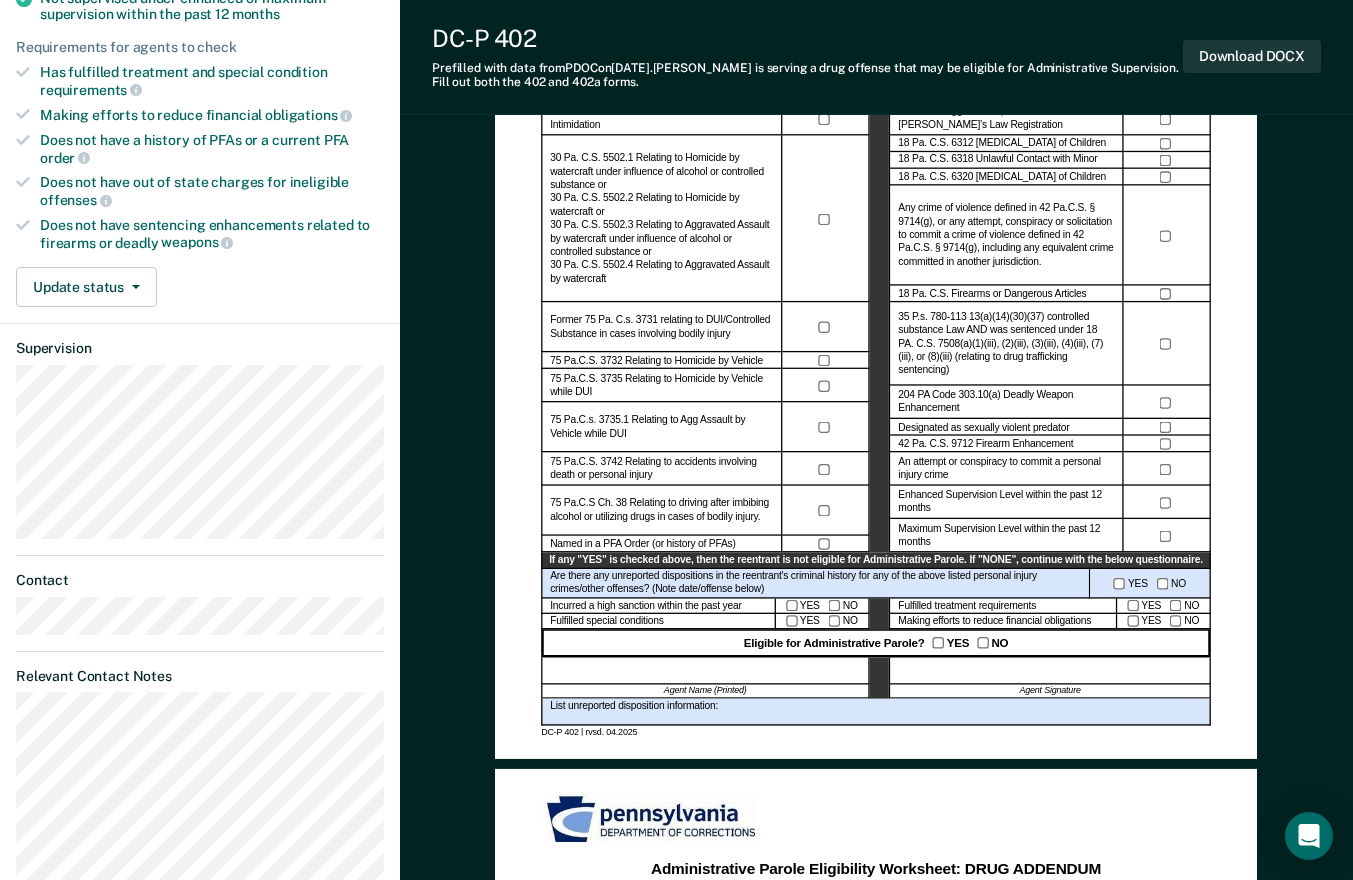 scroll, scrollTop: 478, scrollLeft: 0, axis: vertical 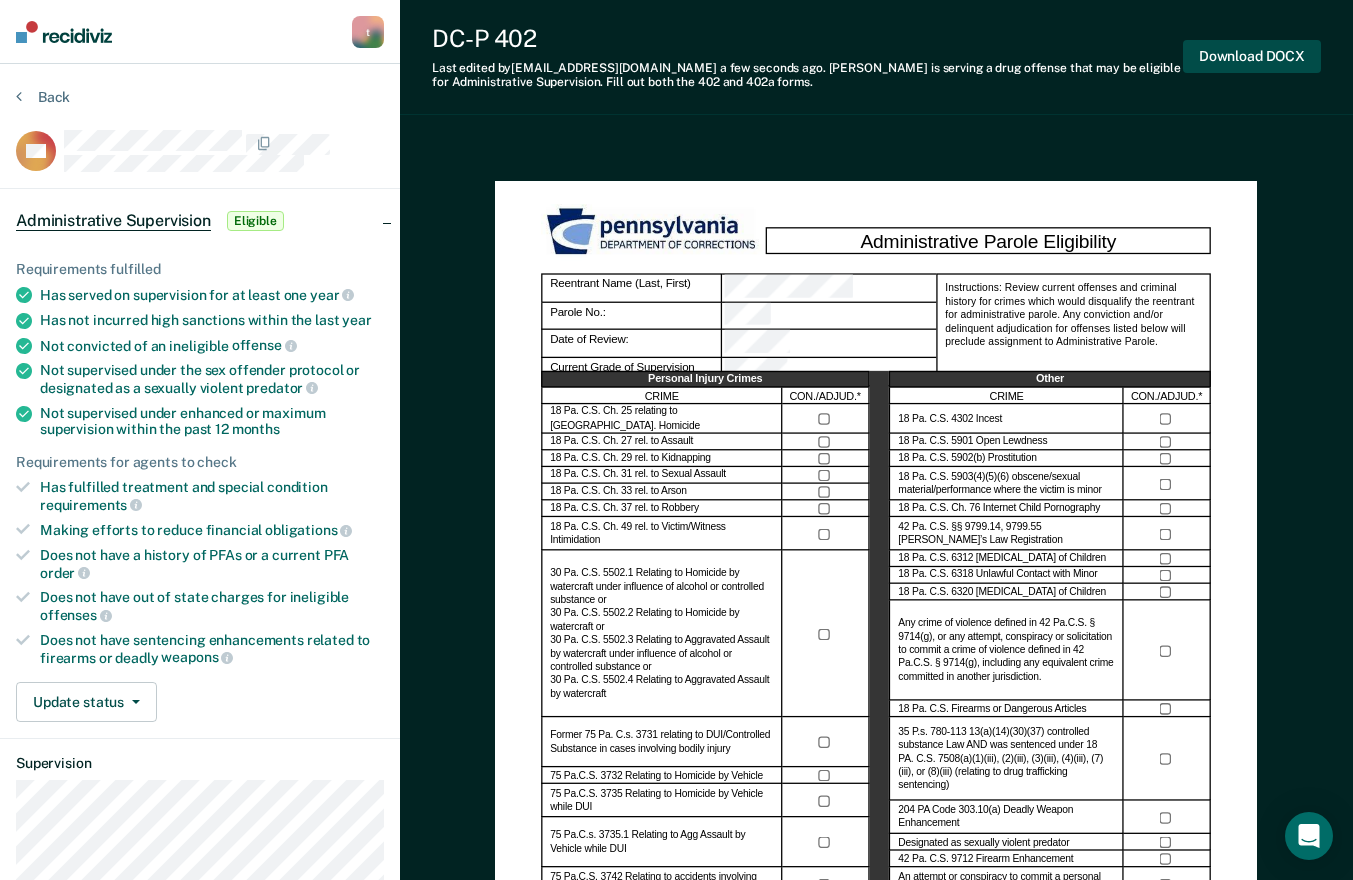 click on "Download DOCX" at bounding box center (1252, 56) 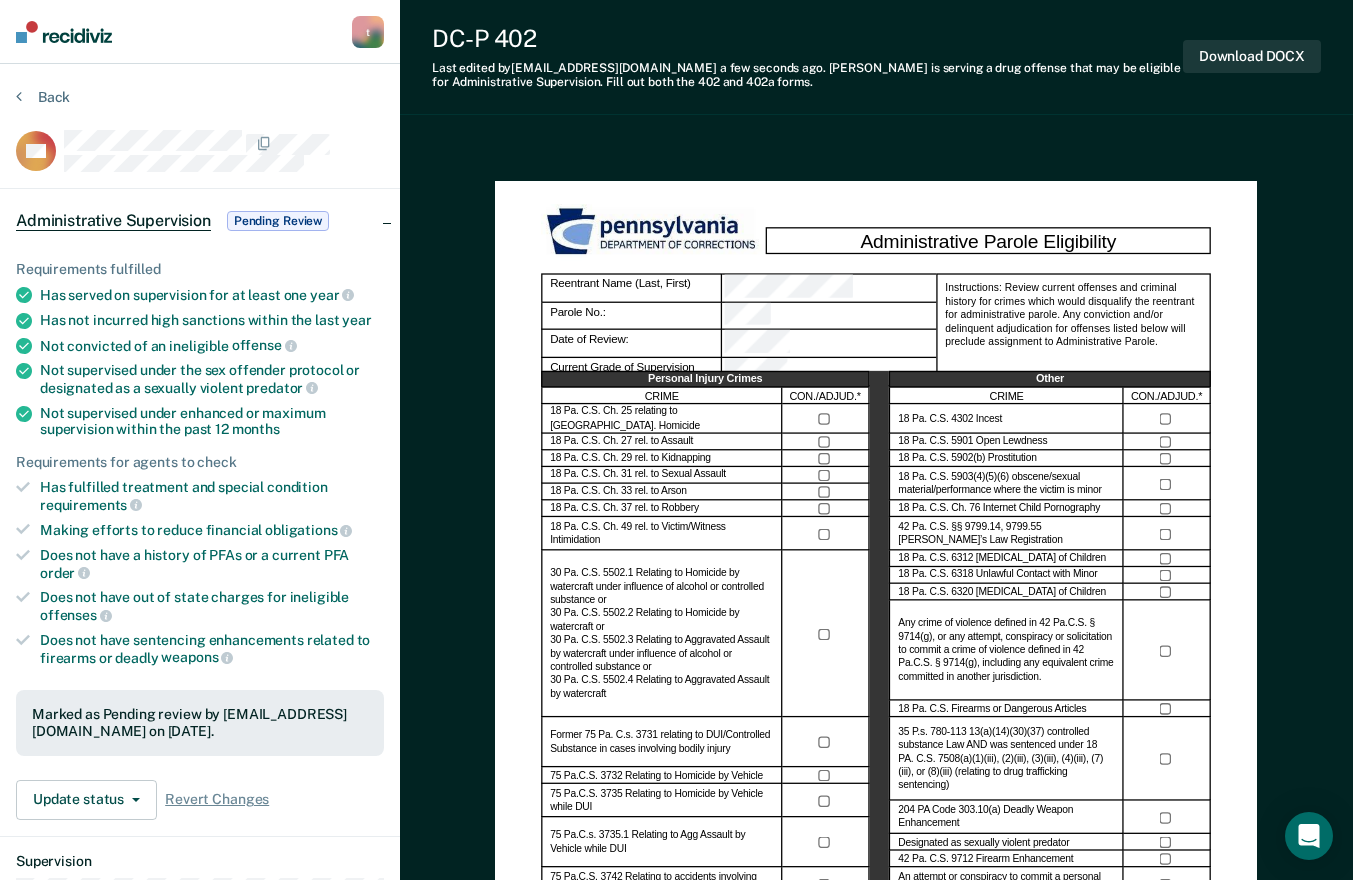 click on "Administrative Parole Eligibility Reentrant Name (Last, First) Parole No.: Date of Review: Current Grade of Supervision Instructions: Review current offenses and criminal history for crimes which would disqualify the reentrant for administrative parole. Any conviction and/or delinquent adjudication for offenses listed below will preclude assignment to Administrative Parole. Personal Injury Crimes CRIME CON./ADJUD.* 18 Pa. C.S. Ch. 25 relating to Crim. Homicide 18 Pa. C.S. Ch. 27 rel. to Assault 18 Pa. C.S. Ch. 29 rel. to Kidnapping 18 Pa. C.S. Ch. 31 rel. to Sexual Assault 18 Pa. C.S. Ch. 33 rel. to Arson 18 Pa. C.S. Ch. 37 rel. to Robbery 18 Pa. C.S. Ch. 49 rel. to Victim/Witness Intimidation Former 75 Pa. C.s. 3731 relating to DUI/Controlled Substance in cases involving bodily injury 75 Pa.C.S. 3732 Relating to Homicide by Vehicle 75 Pa.C.S. 3735 Relating to Homicide by Vehicle while DUI 75 Pa.C.s. 3735.1 Relating to Agg Assault by Vehicle while DUI Named in a PFA Order (or history of PFAs) Other CRIME YES" at bounding box center (876, 1313) 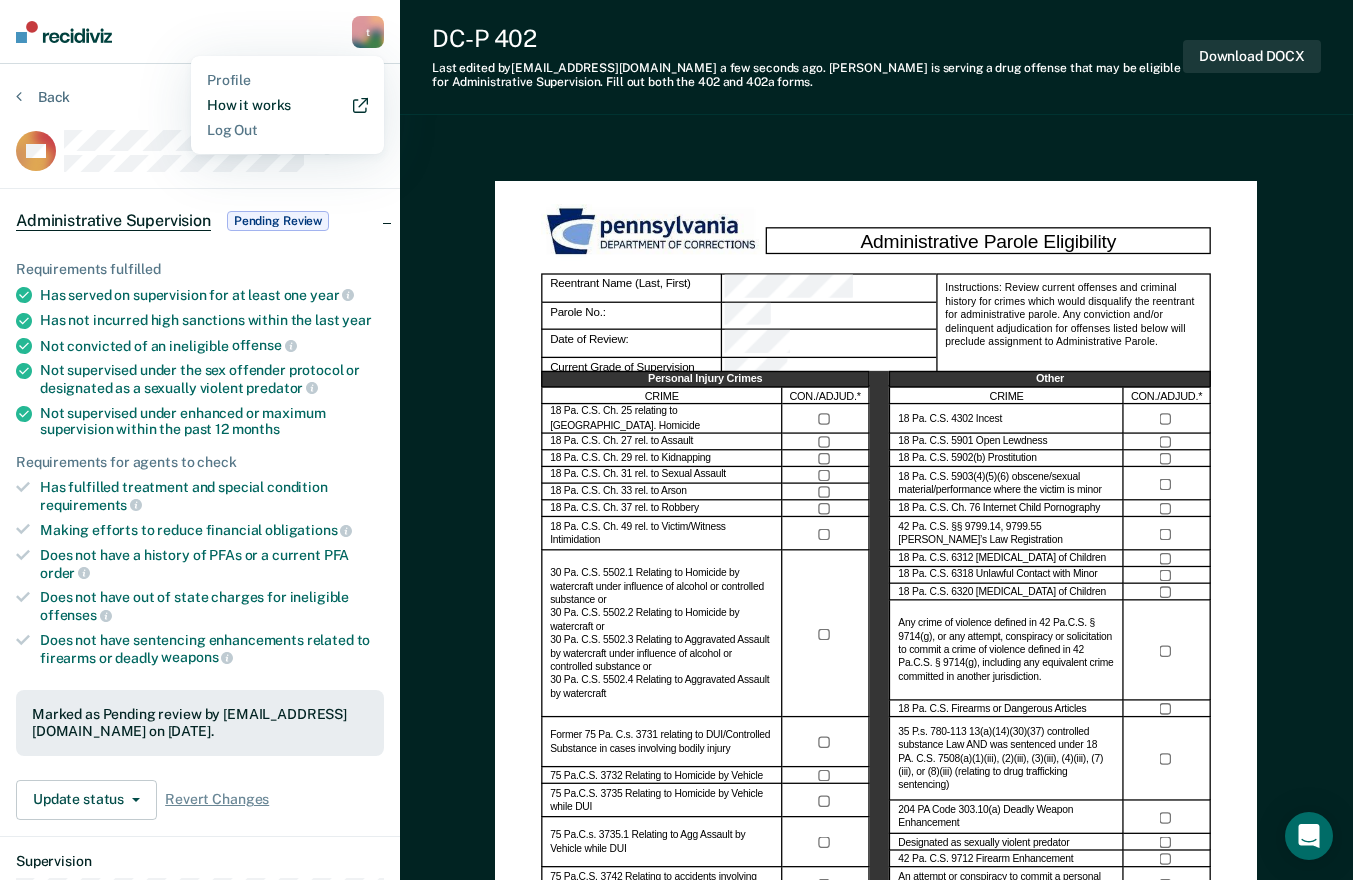 click on "How it works" at bounding box center (287, 105) 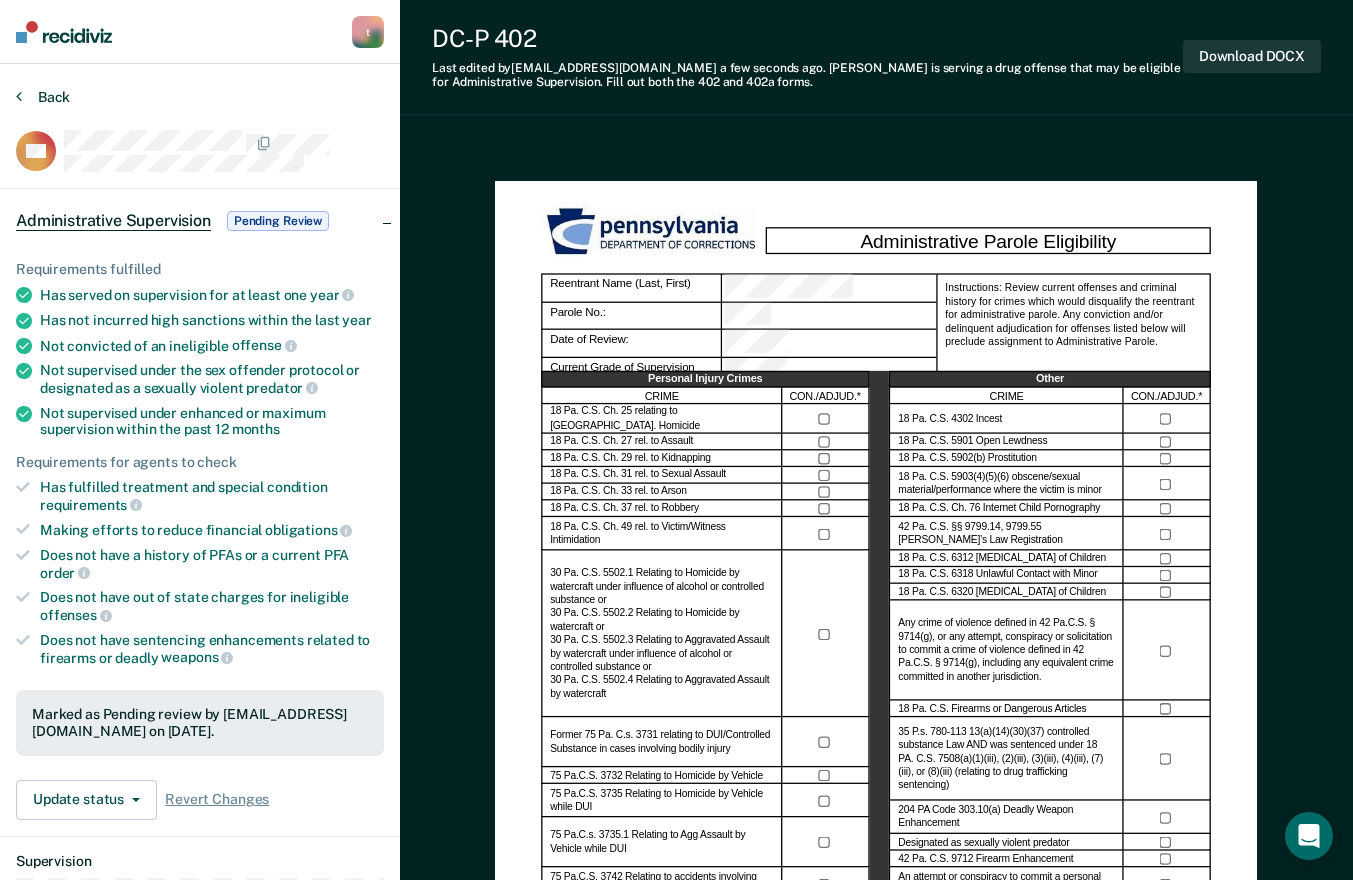 click on "Back" at bounding box center [43, 97] 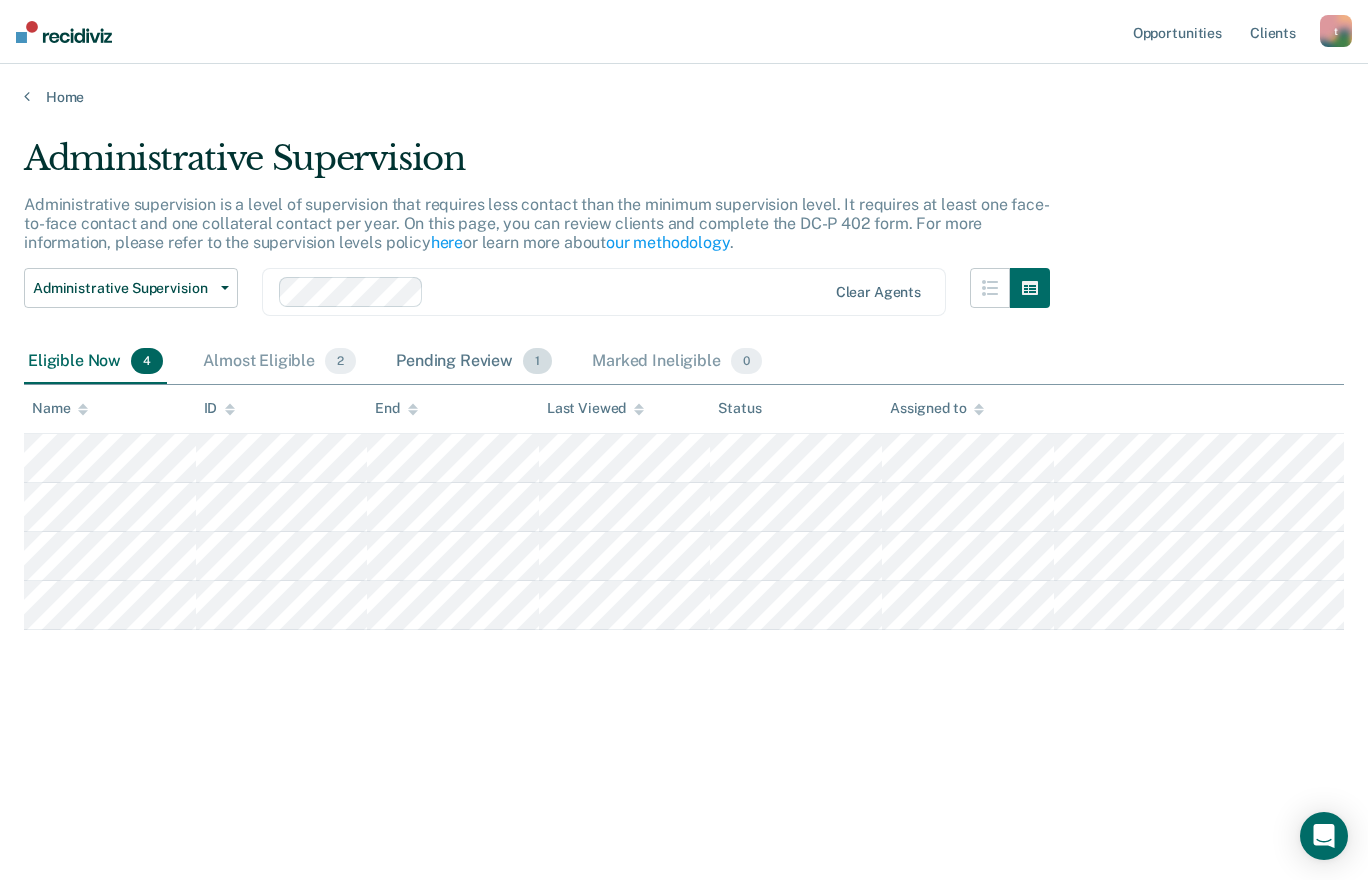 click on "Pending Review 1" at bounding box center (474, 362) 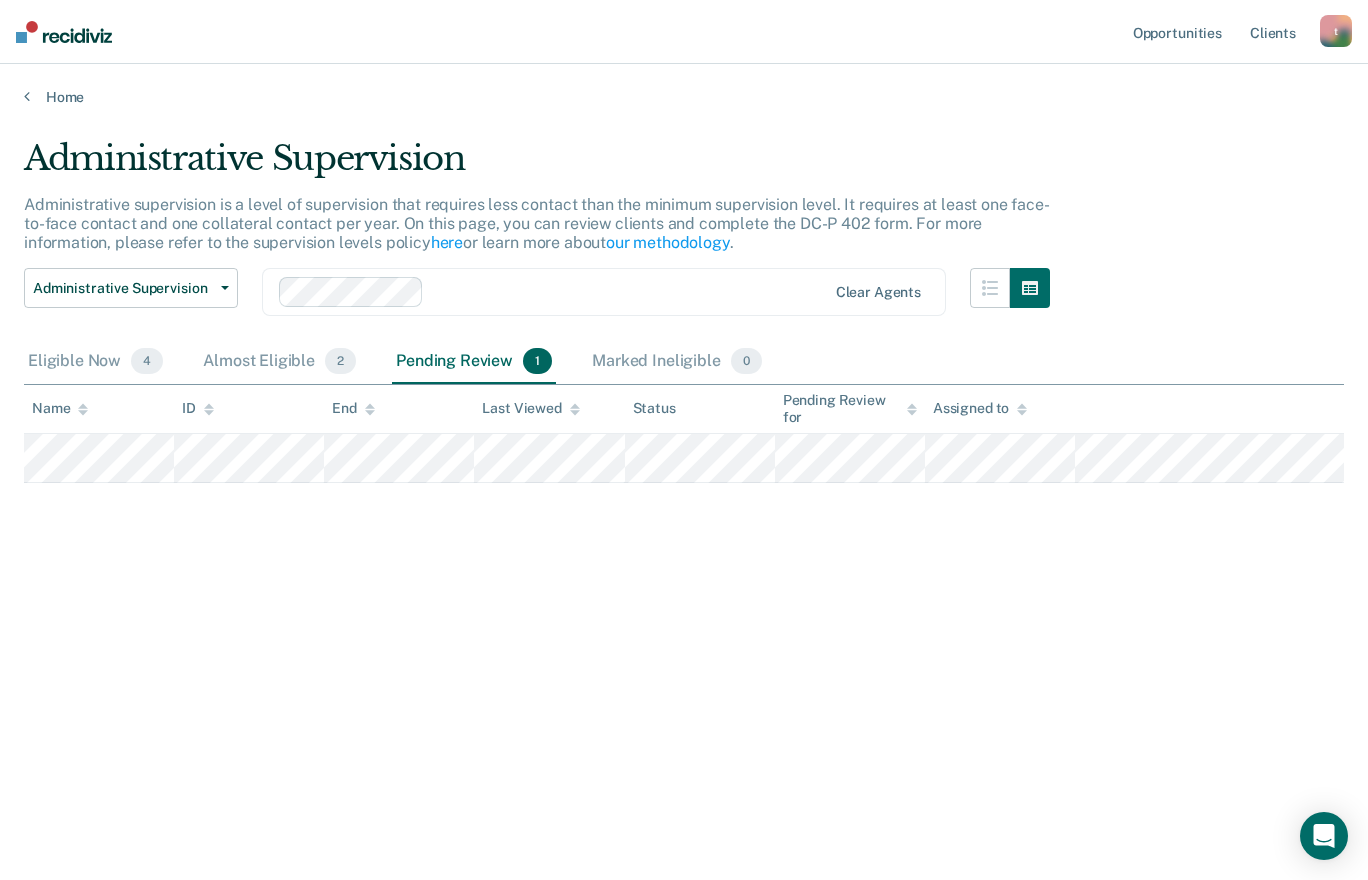 click on "t" at bounding box center [1336, 31] 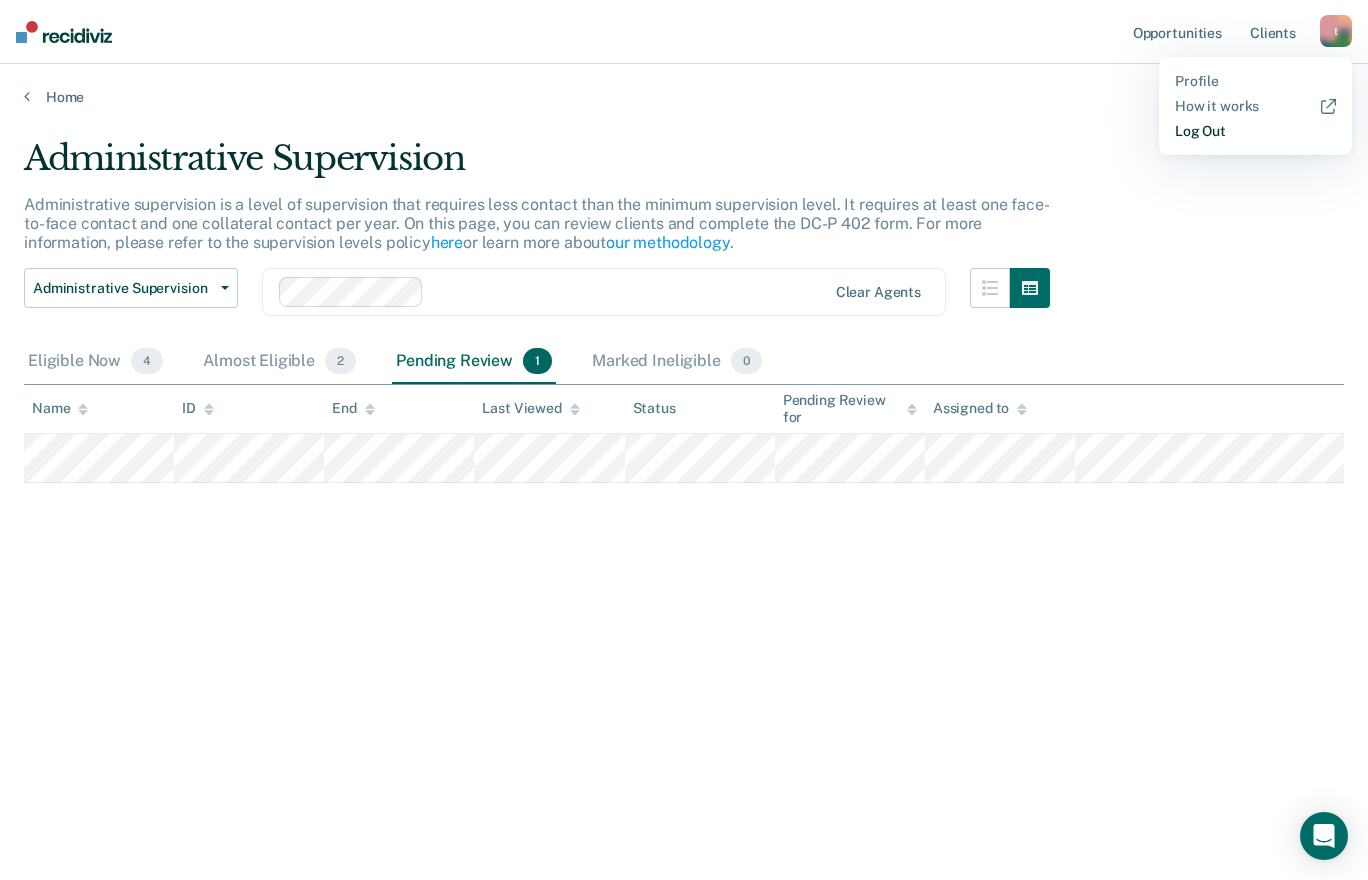 click on "Log Out" at bounding box center [1255, 131] 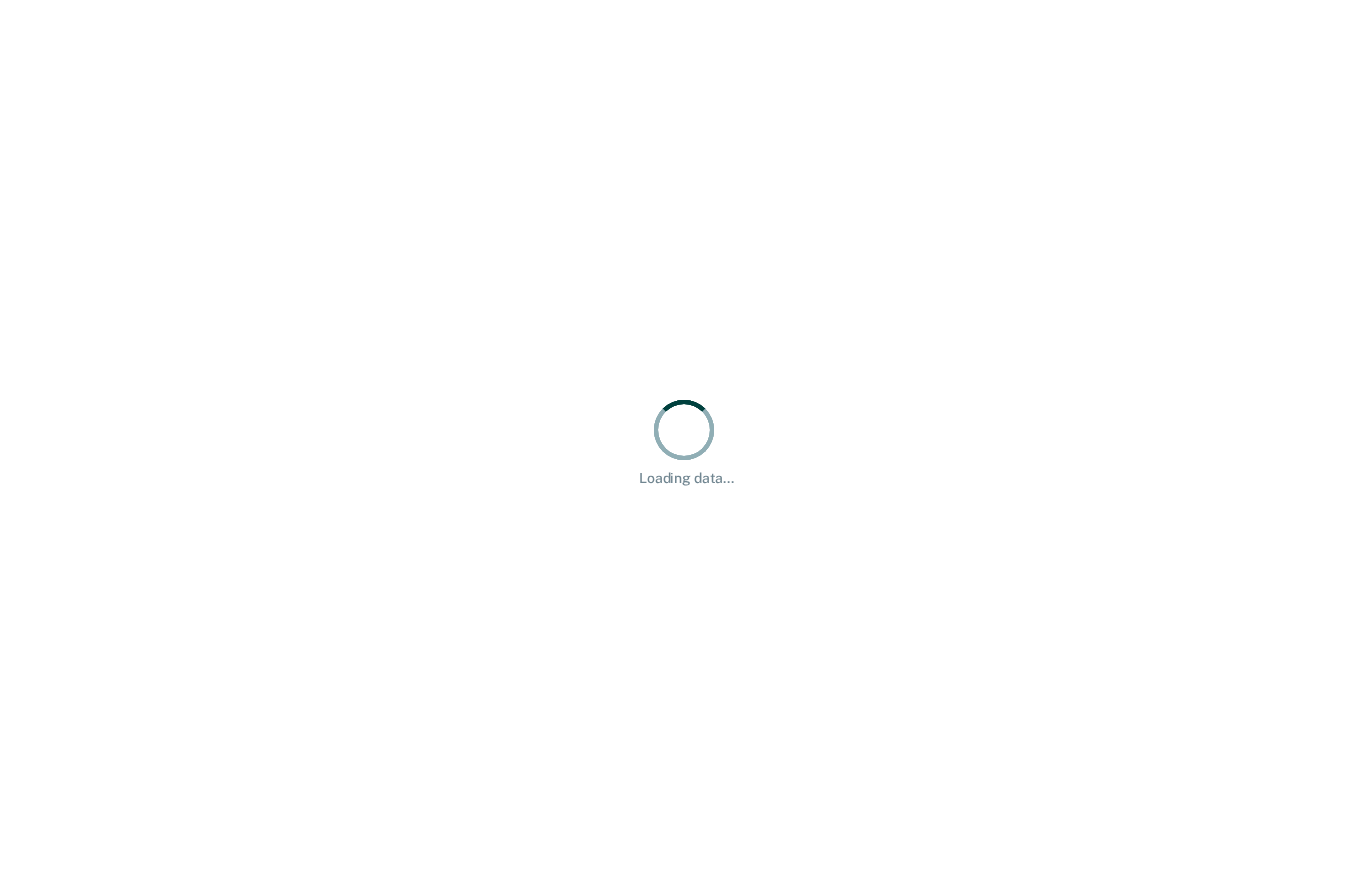 scroll, scrollTop: 0, scrollLeft: 0, axis: both 